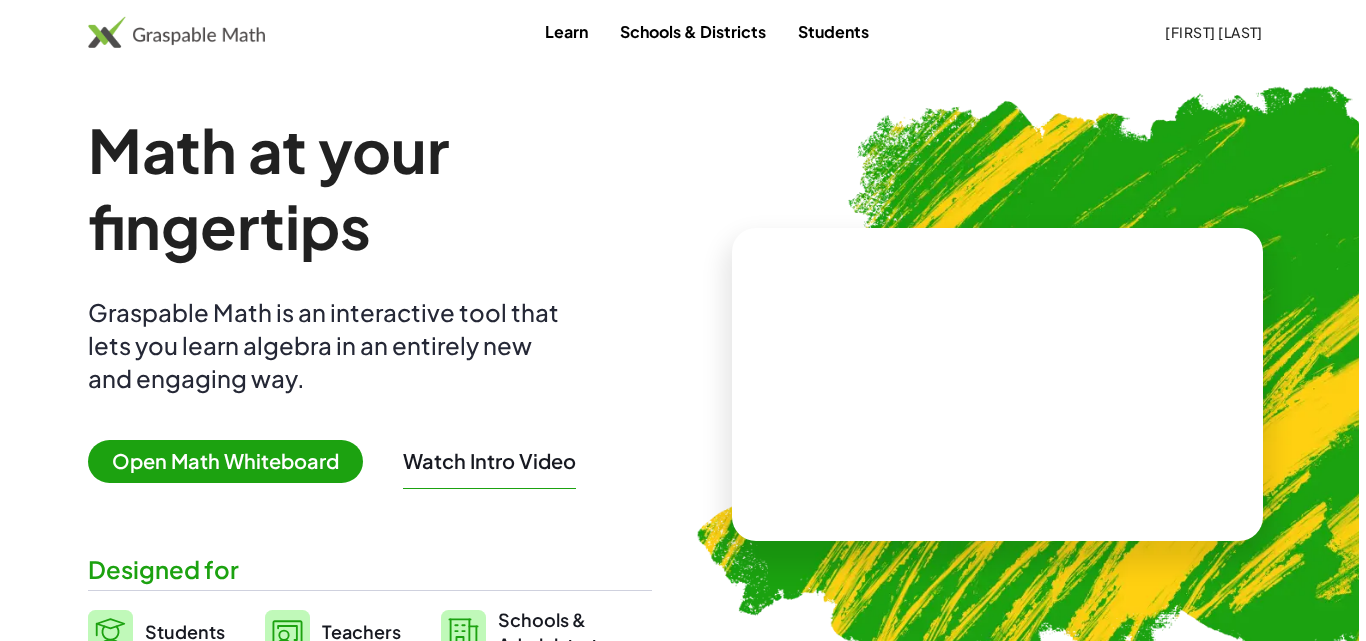 scroll, scrollTop: 0, scrollLeft: 0, axis: both 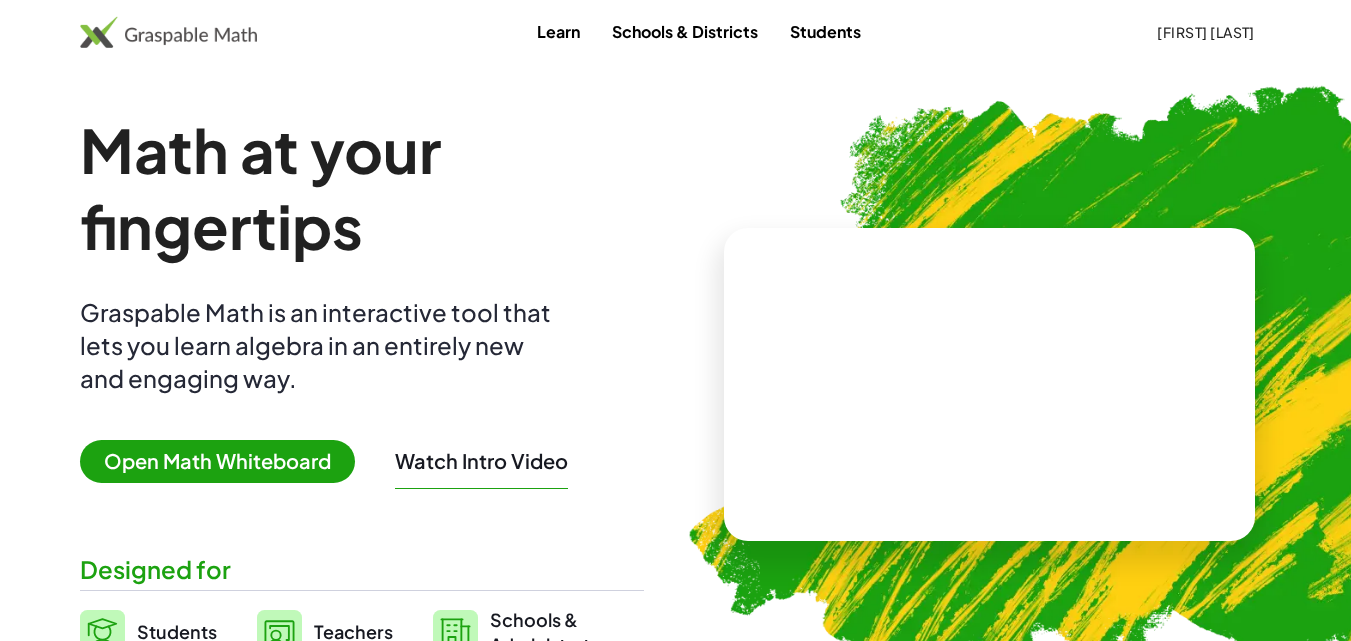 click on "Open Math Whiteboard" at bounding box center (217, 461) 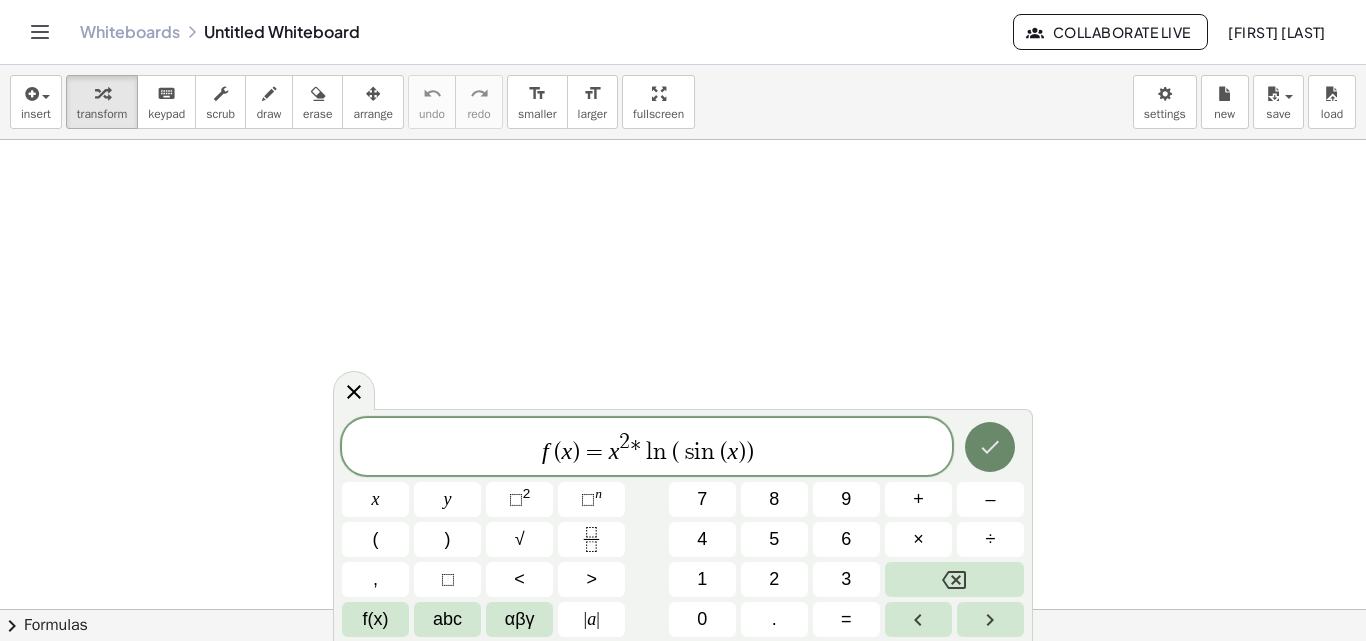 click 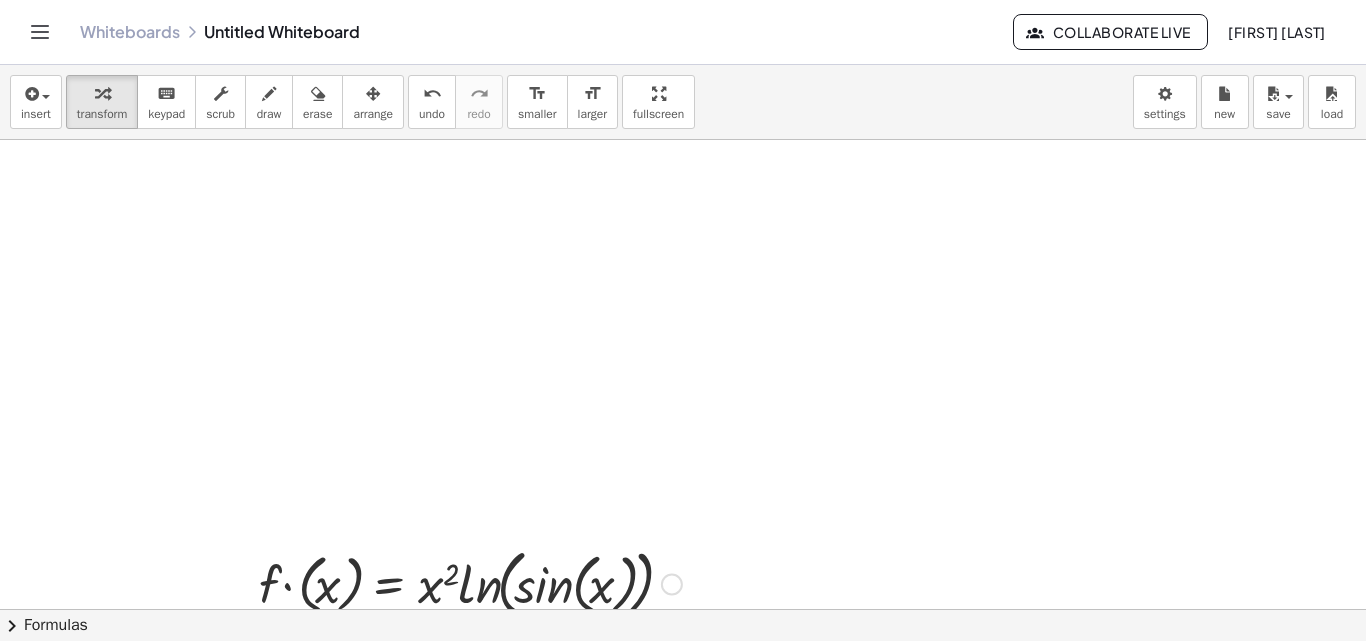 click at bounding box center [470, 582] 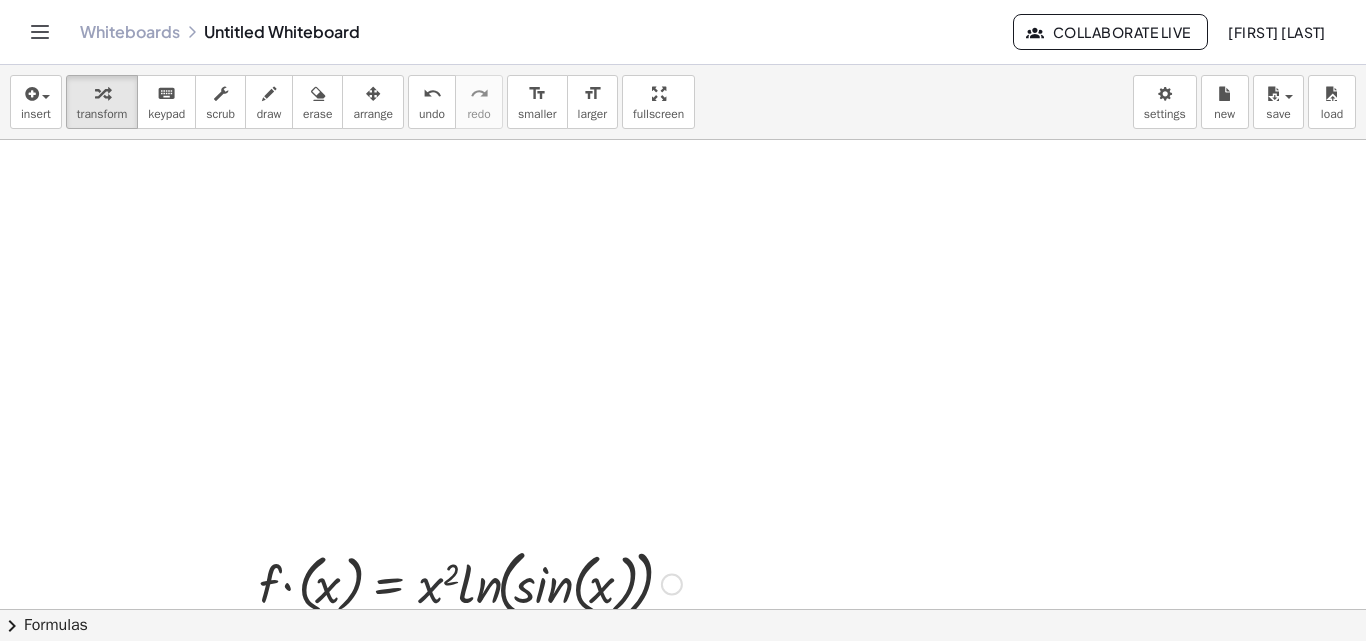 click at bounding box center [470, 582] 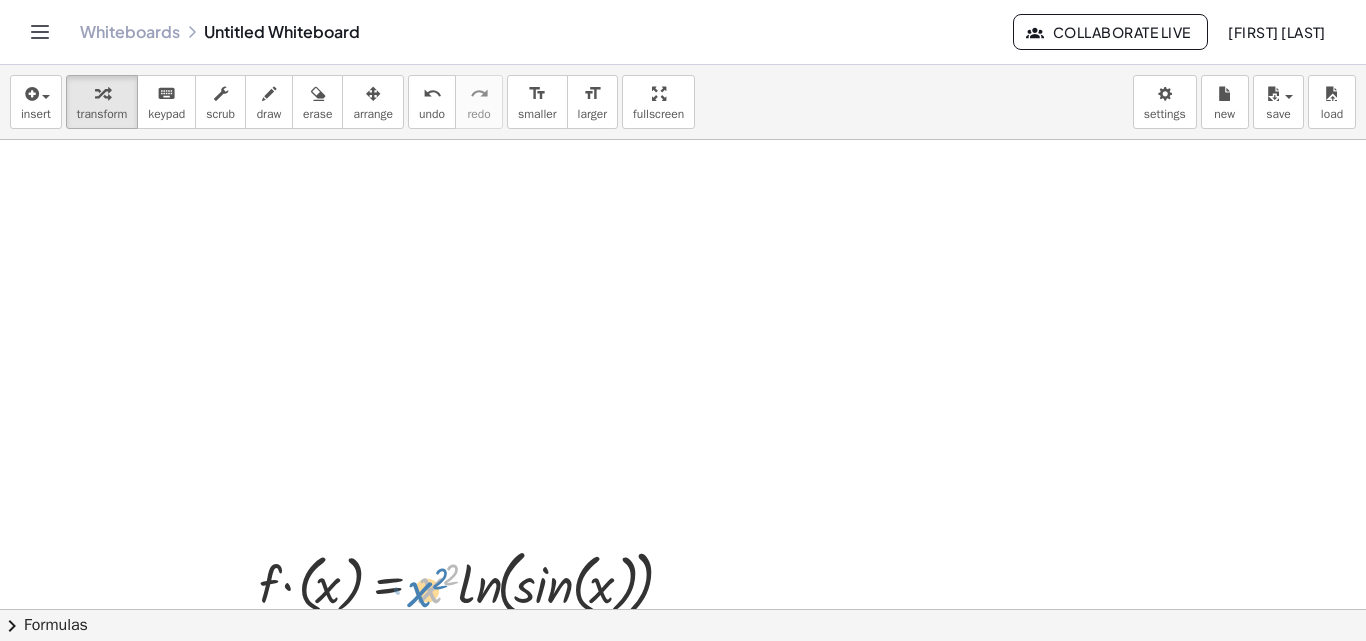 click at bounding box center [470, 582] 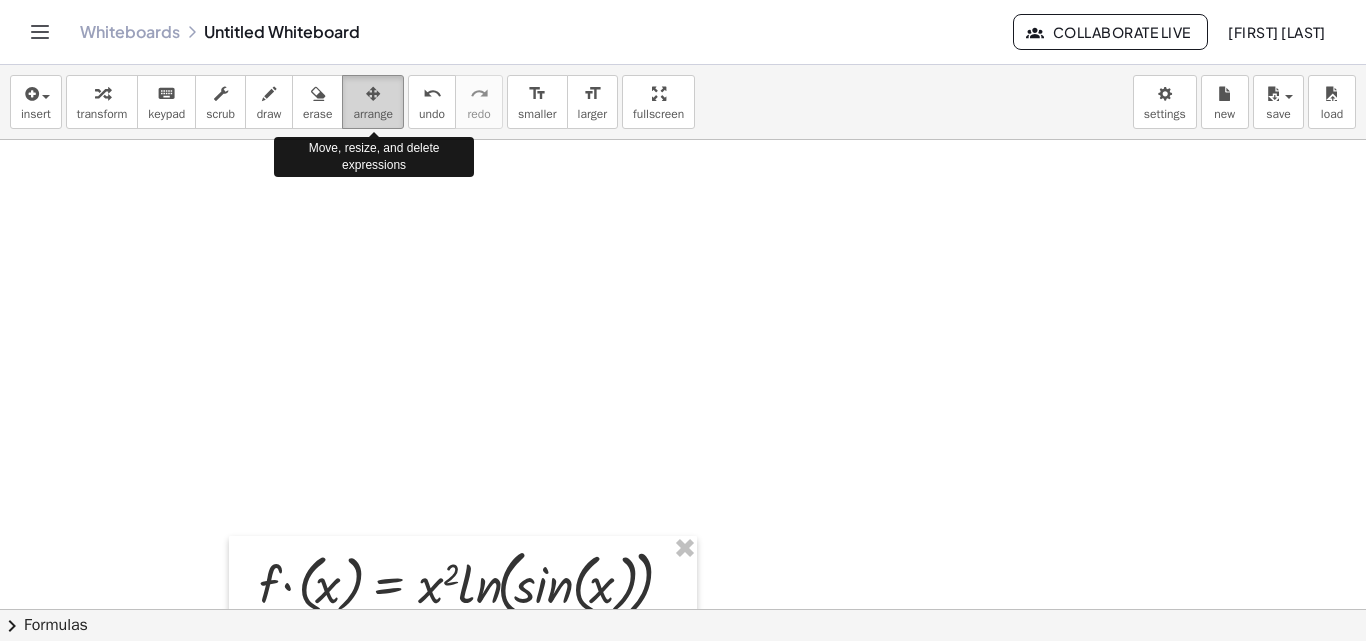 click on "arrange" at bounding box center (373, 114) 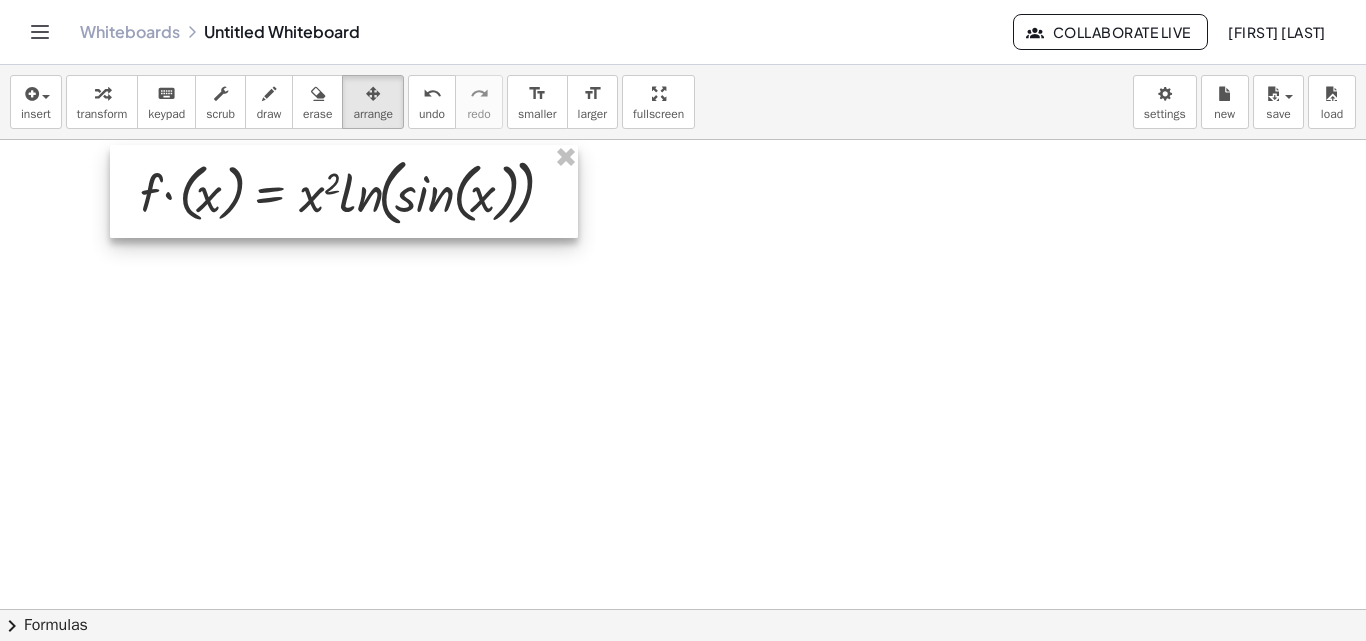 drag, startPoint x: 347, startPoint y: 538, endPoint x: 224, endPoint y: 158, distance: 399.41083 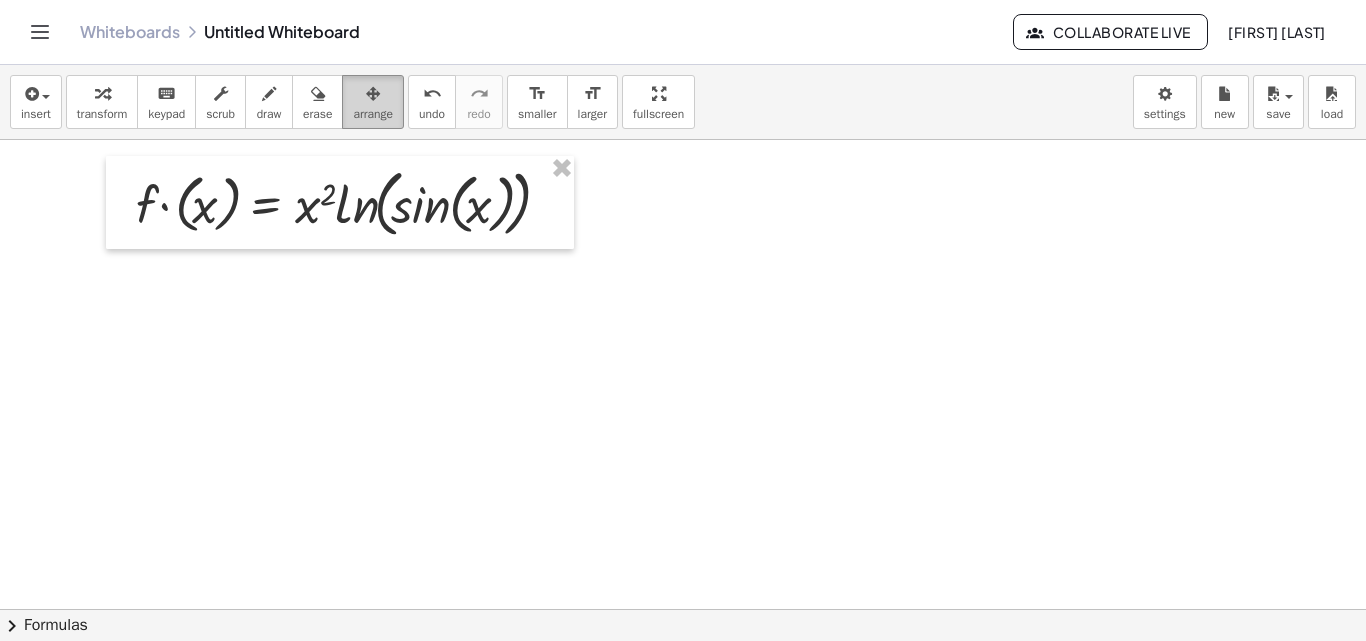 click at bounding box center [373, 93] 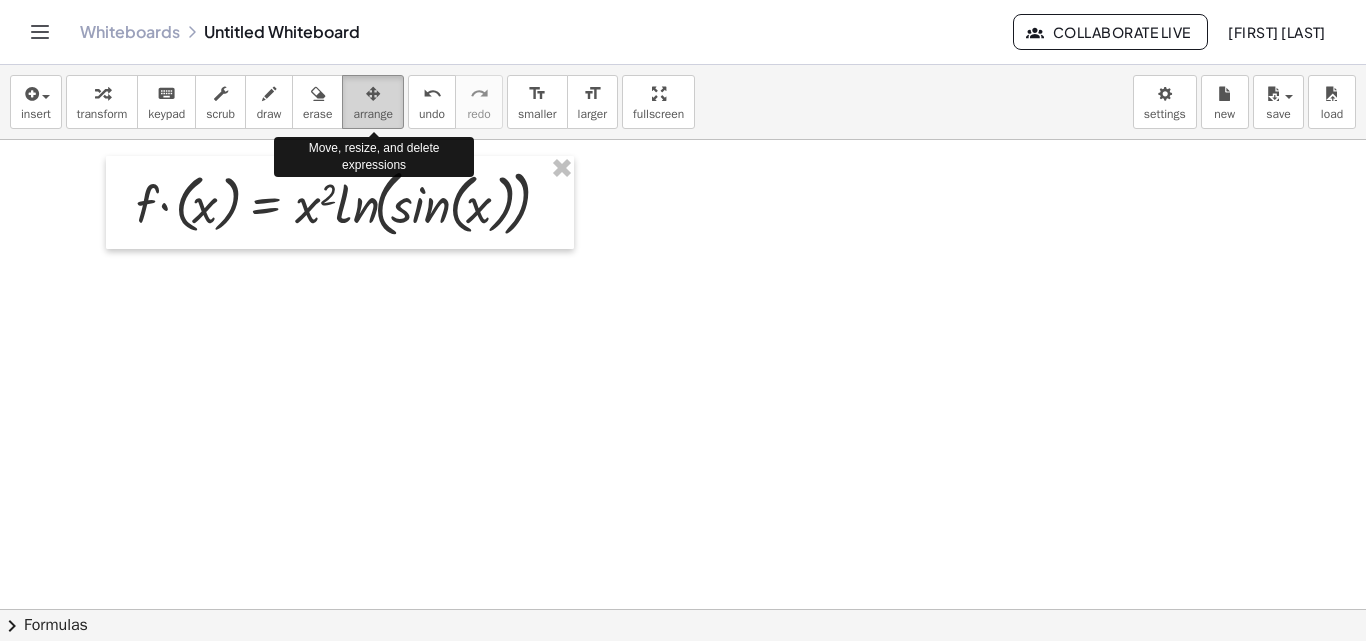 click on "arrange" at bounding box center (373, 102) 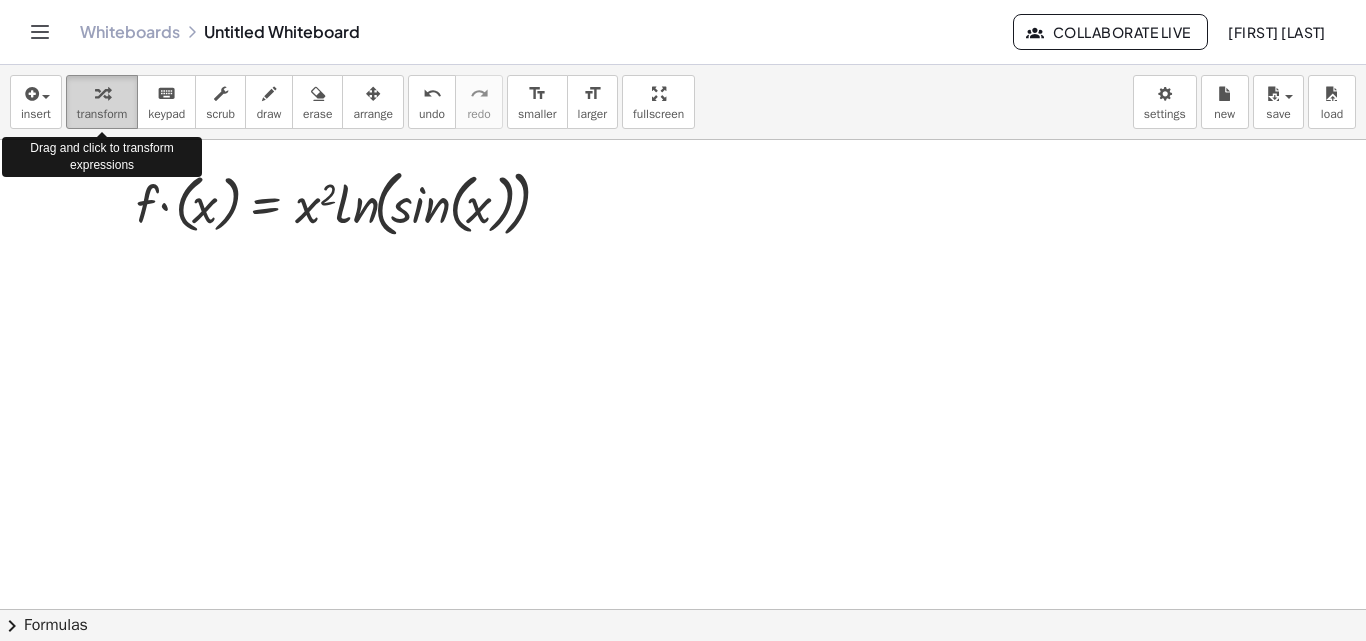click at bounding box center (102, 93) 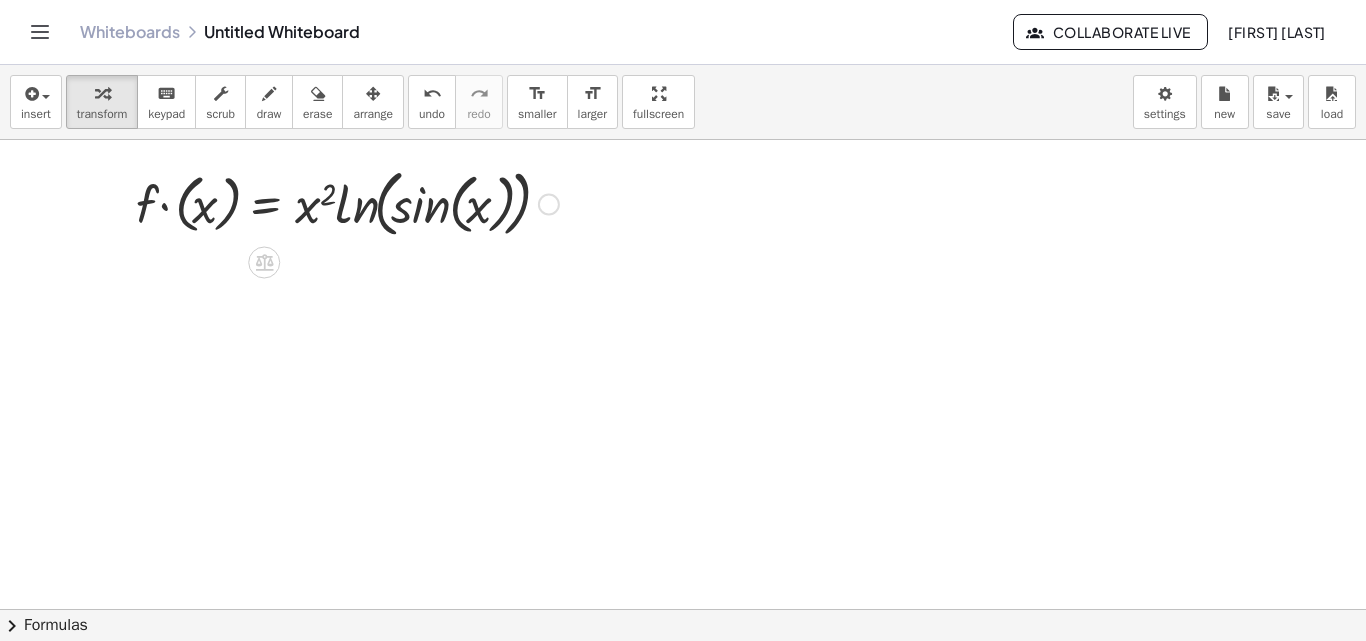 click at bounding box center [347, 202] 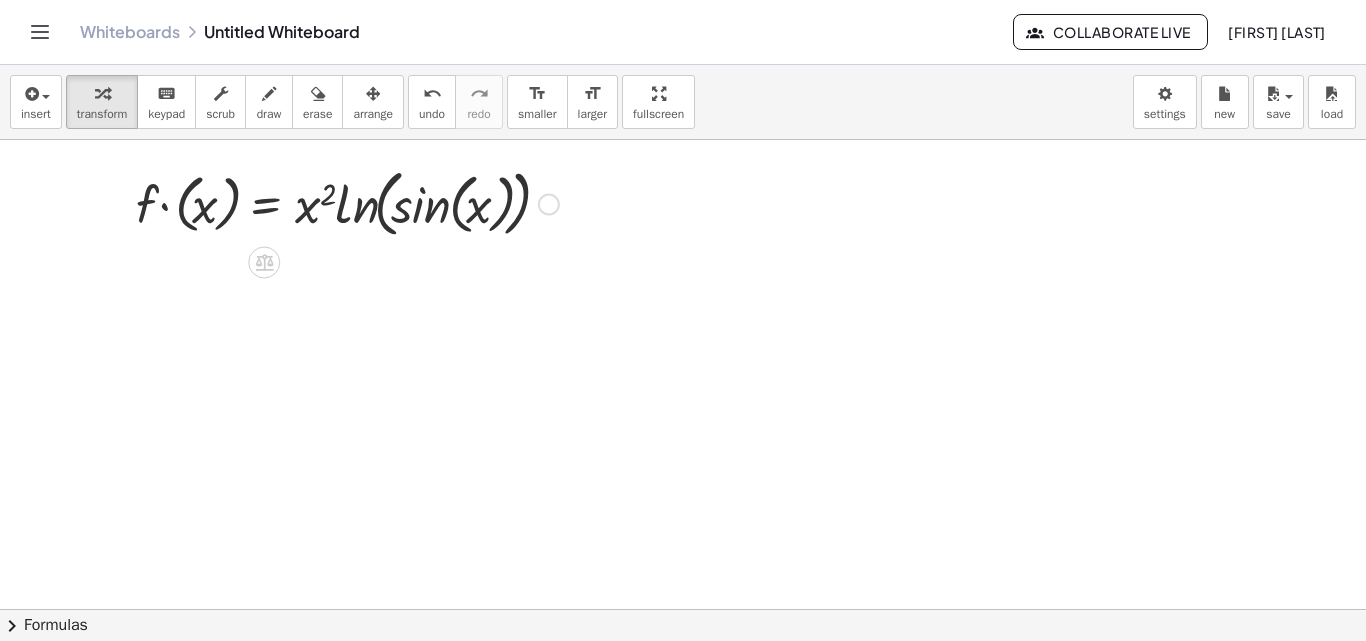click at bounding box center (347, 202) 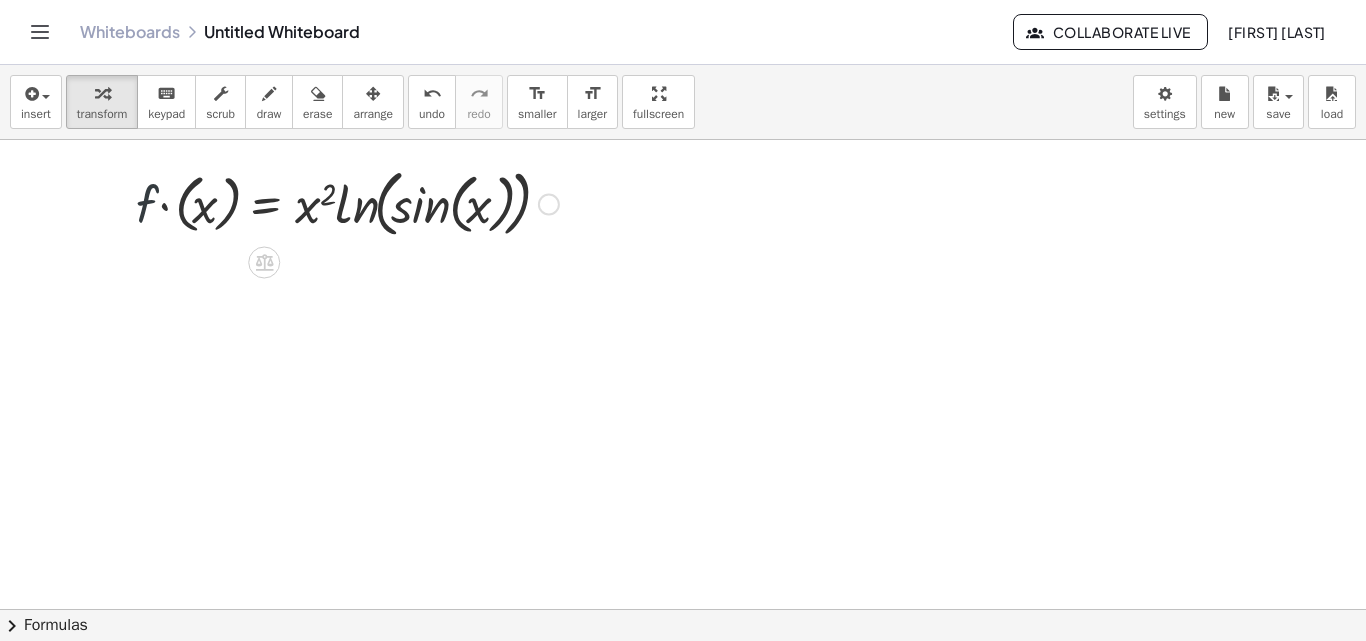 click at bounding box center [347, 202] 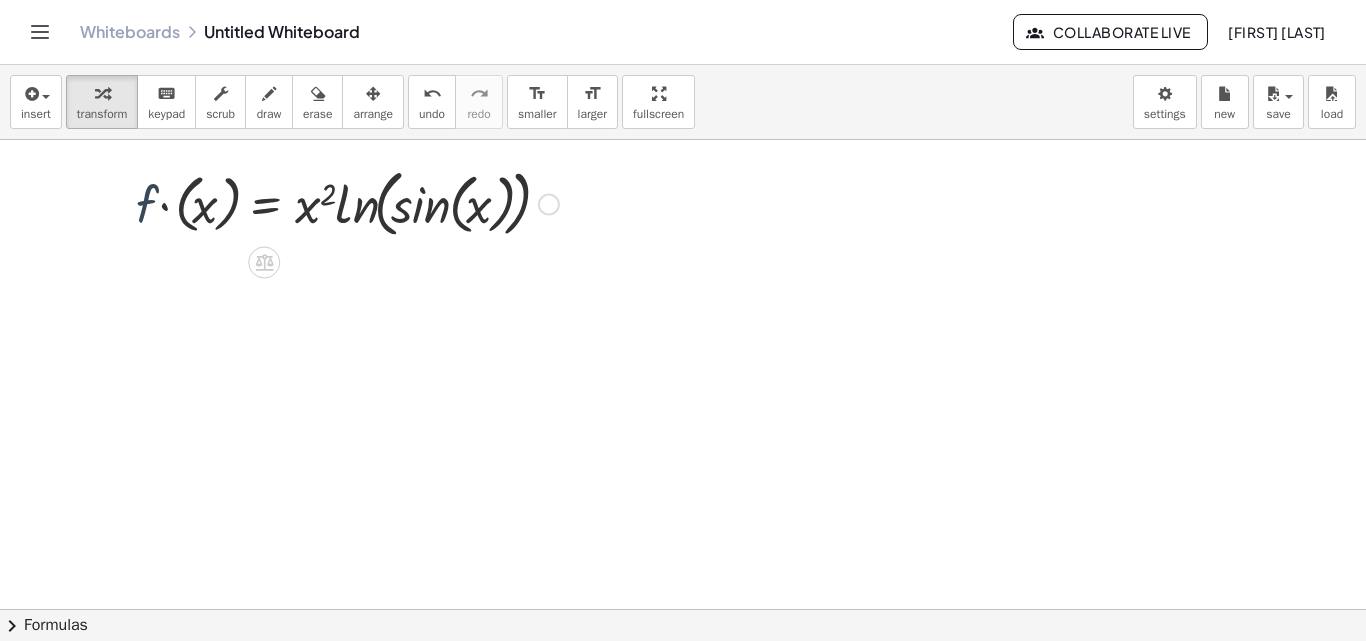click at bounding box center (347, 202) 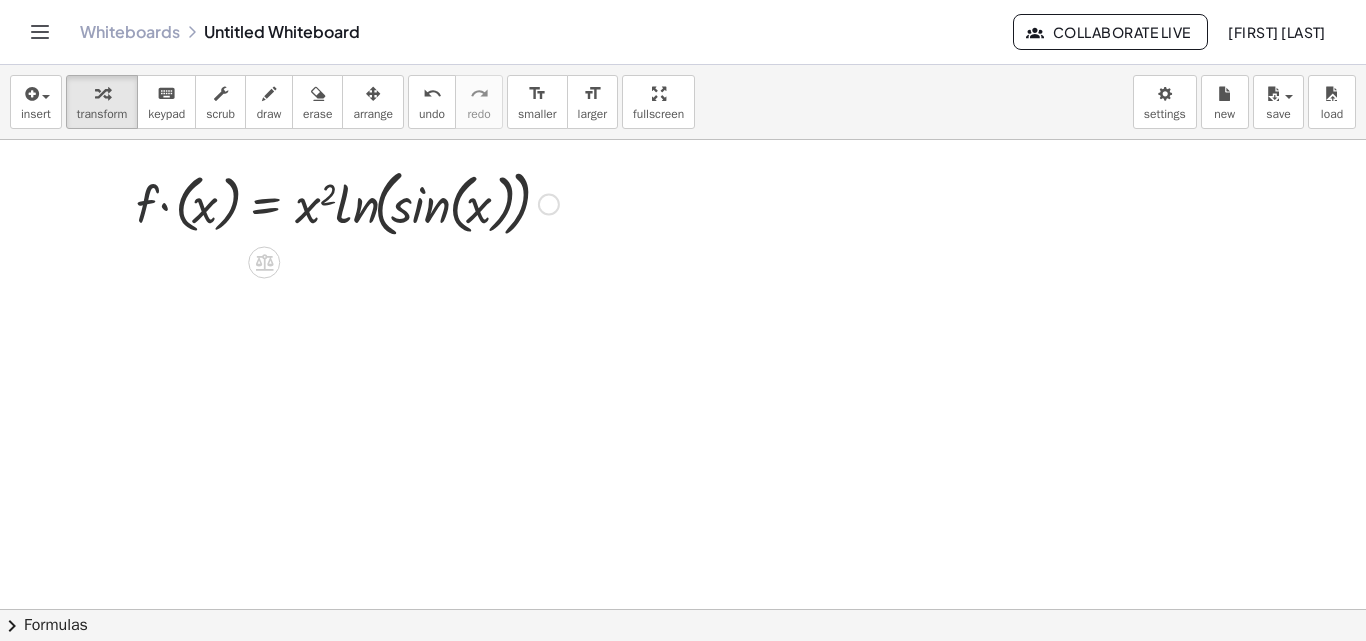 click at bounding box center [347, 202] 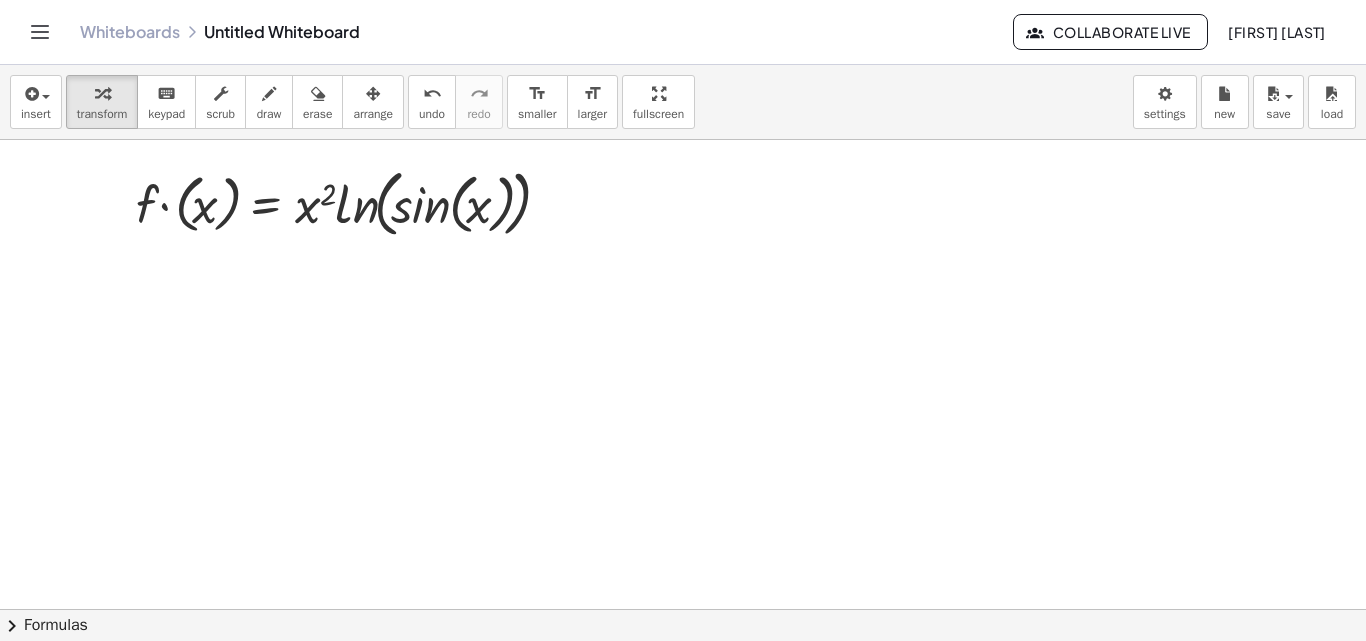 drag, startPoint x: 139, startPoint y: 199, endPoint x: 39, endPoint y: 318, distance: 155.4381 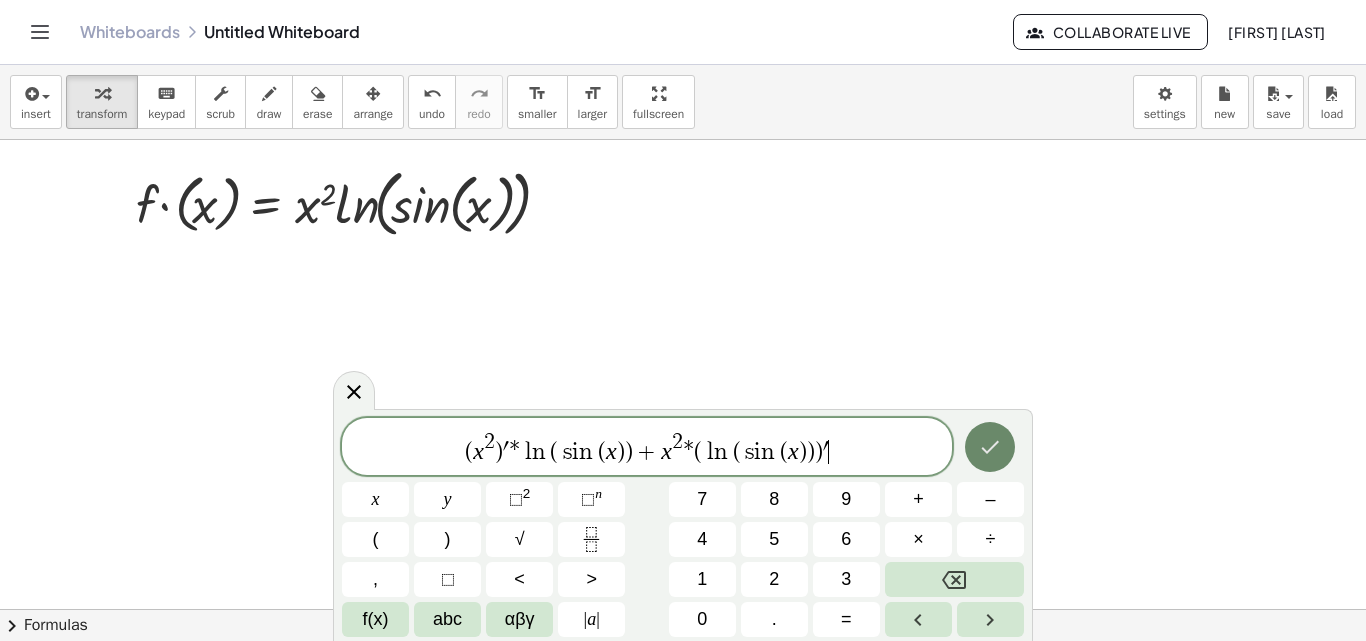 click at bounding box center [990, 447] 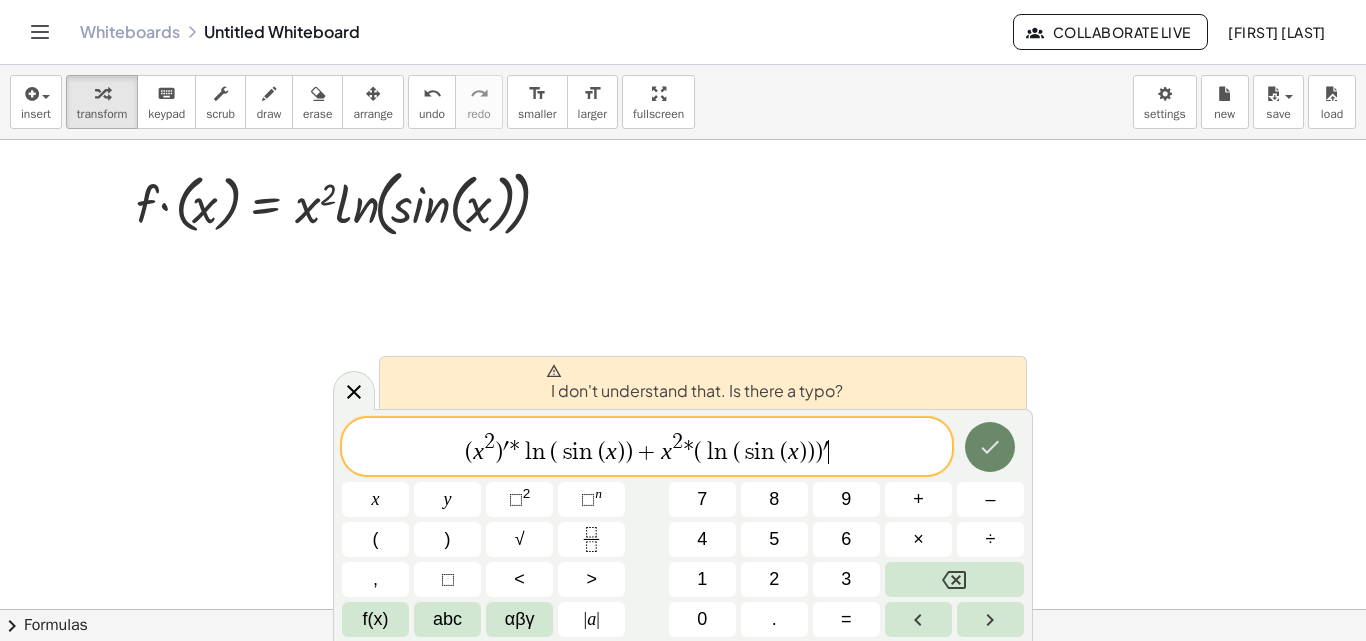 click at bounding box center [990, 447] 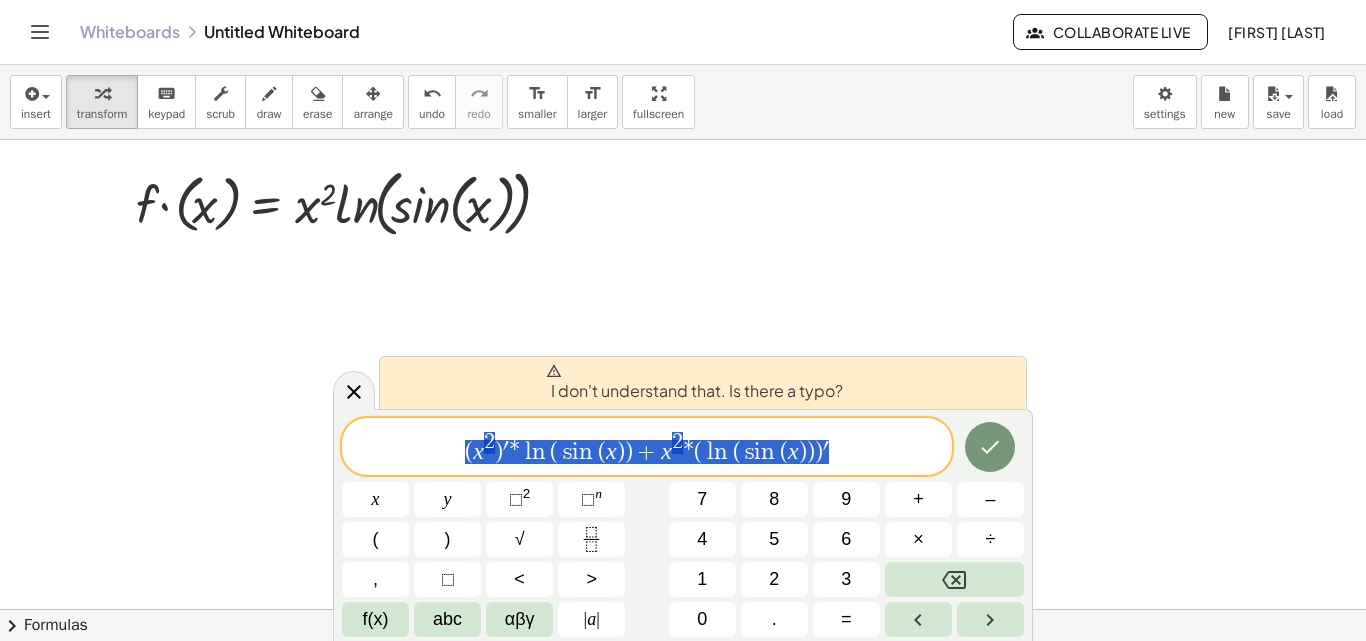 drag, startPoint x: 853, startPoint y: 450, endPoint x: 400, endPoint y: 454, distance: 453.01767 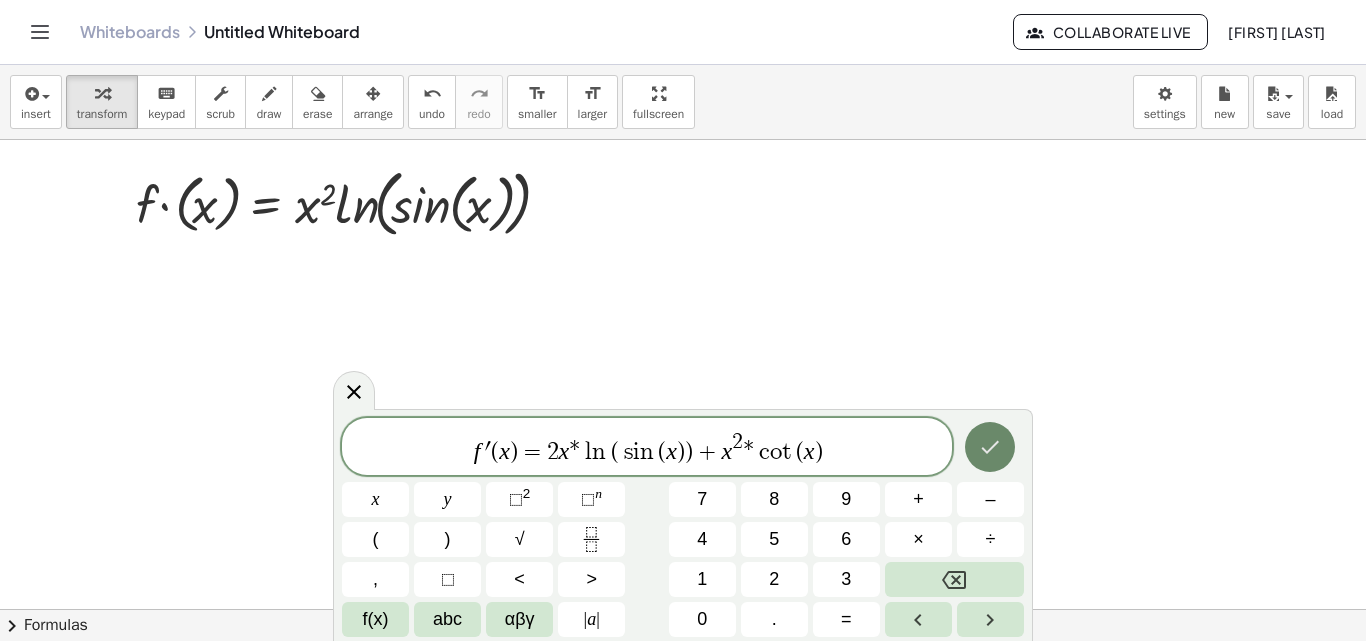 click 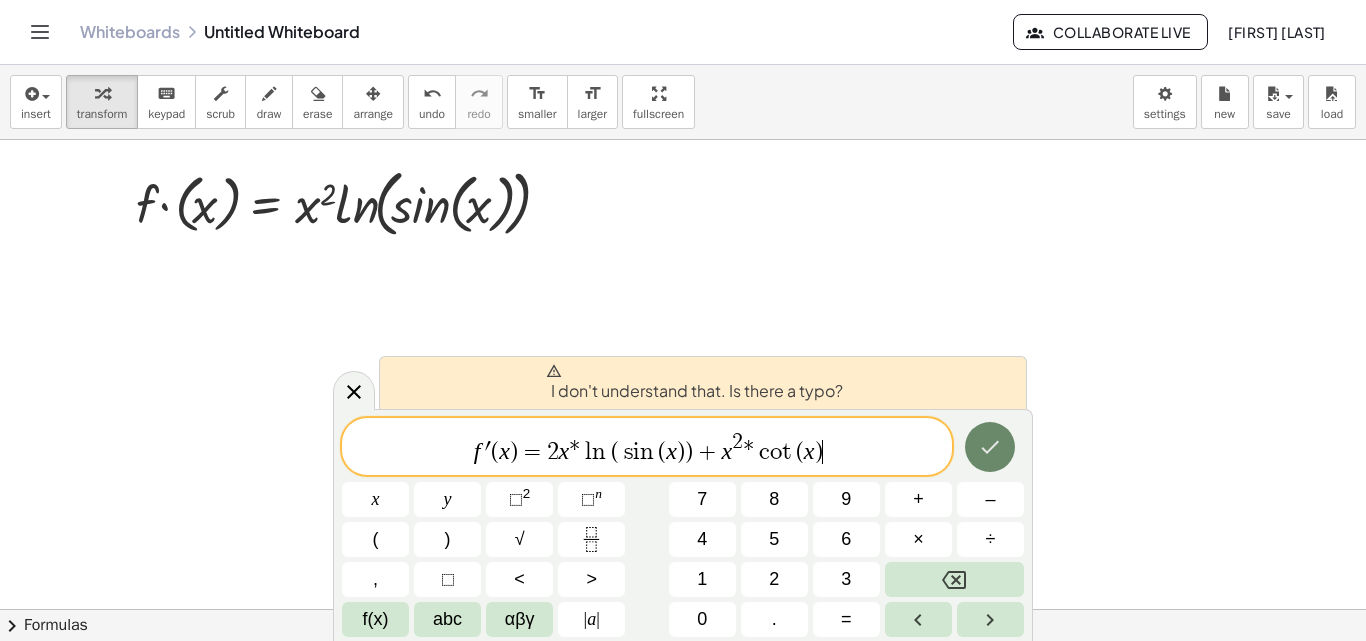 click 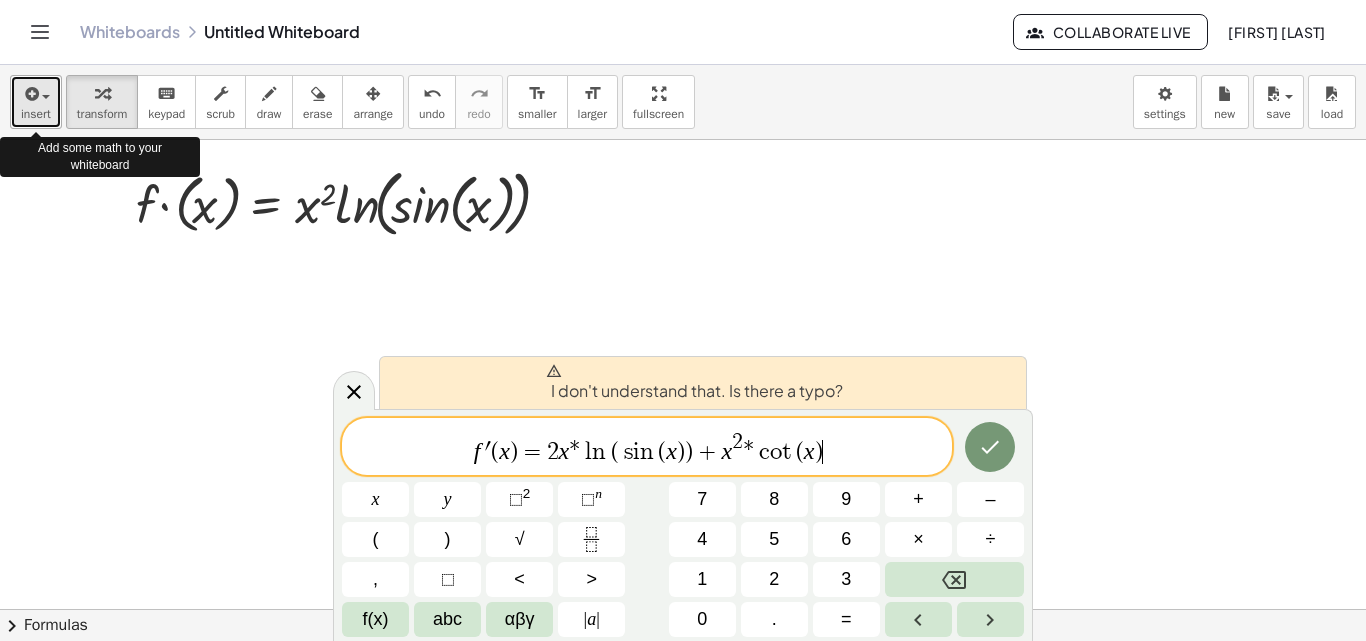click at bounding box center [36, 93] 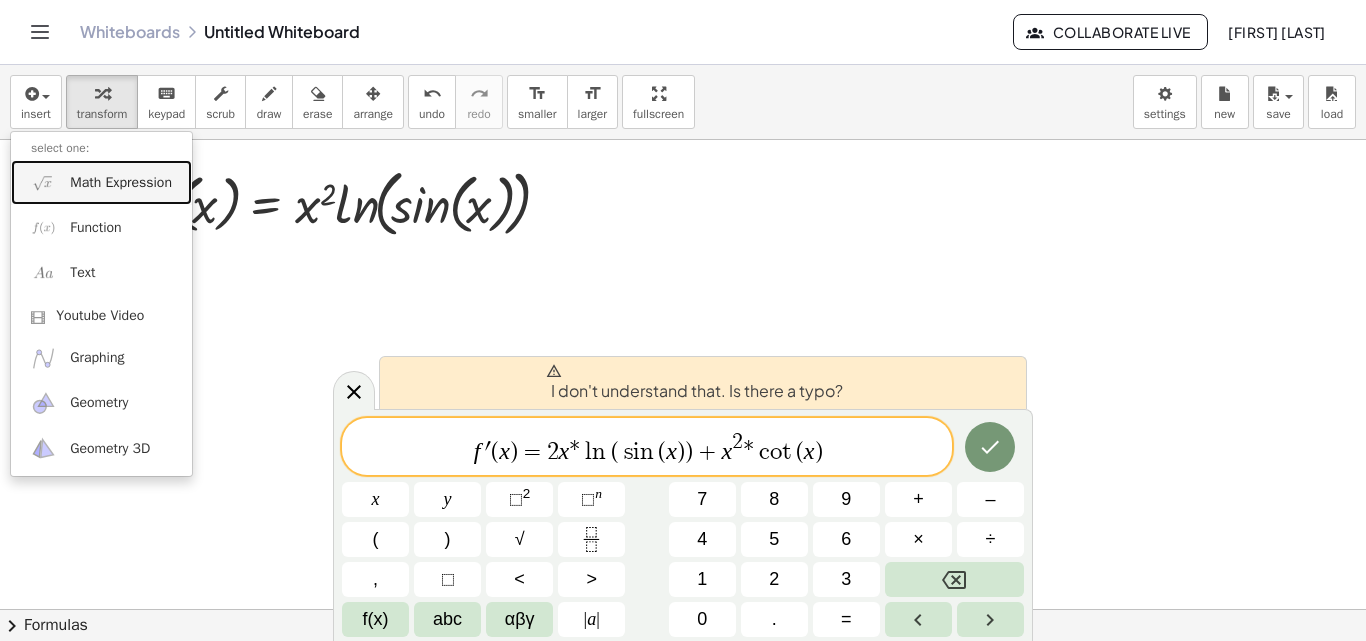 click on "Math Expression" at bounding box center [121, 183] 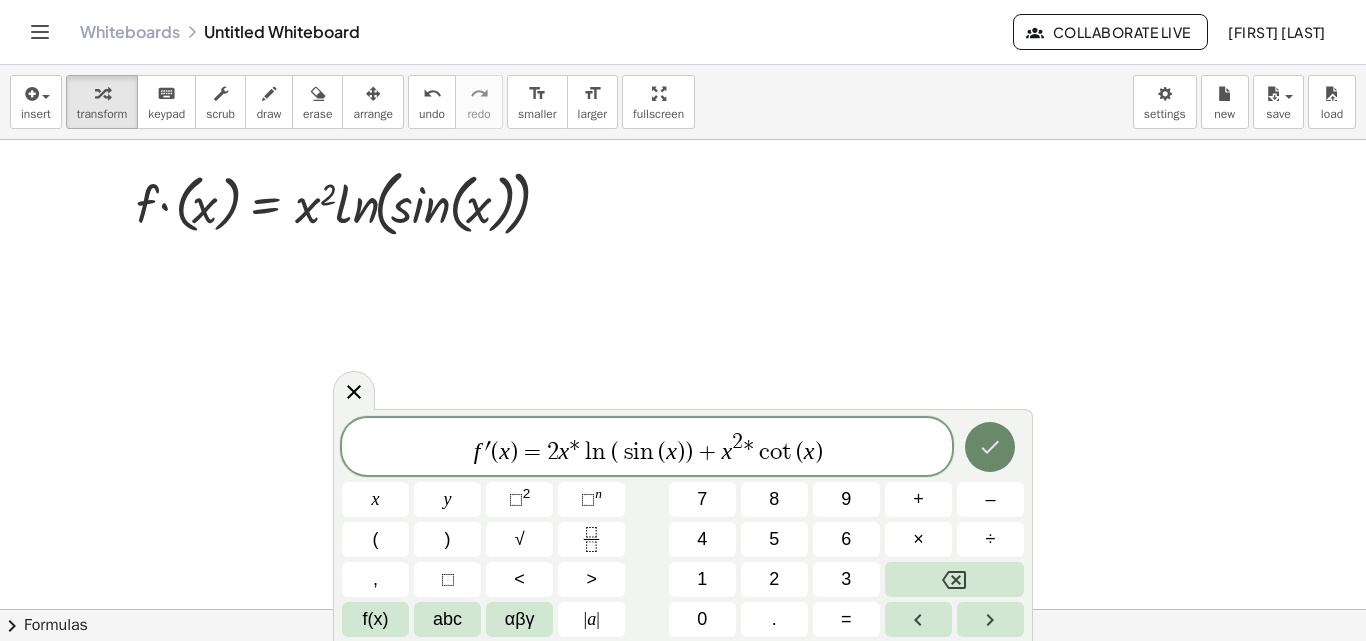 click at bounding box center (990, 447) 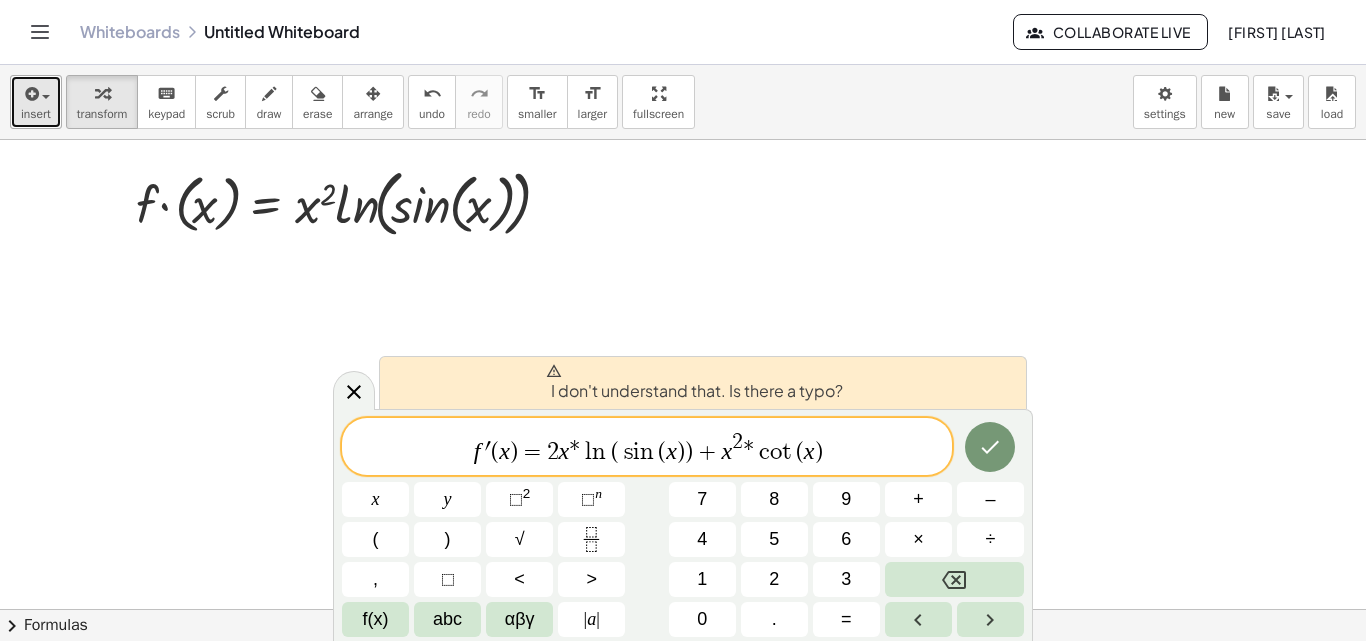 click at bounding box center [36, 93] 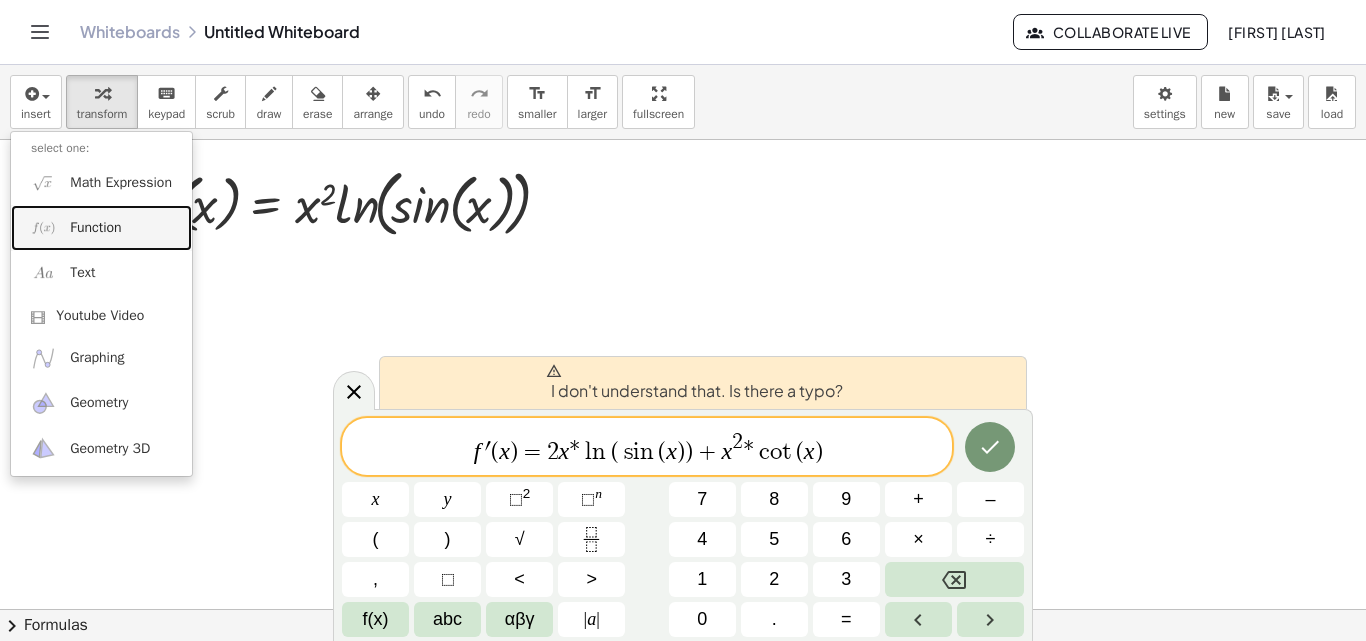 click on "Function" at bounding box center (101, 227) 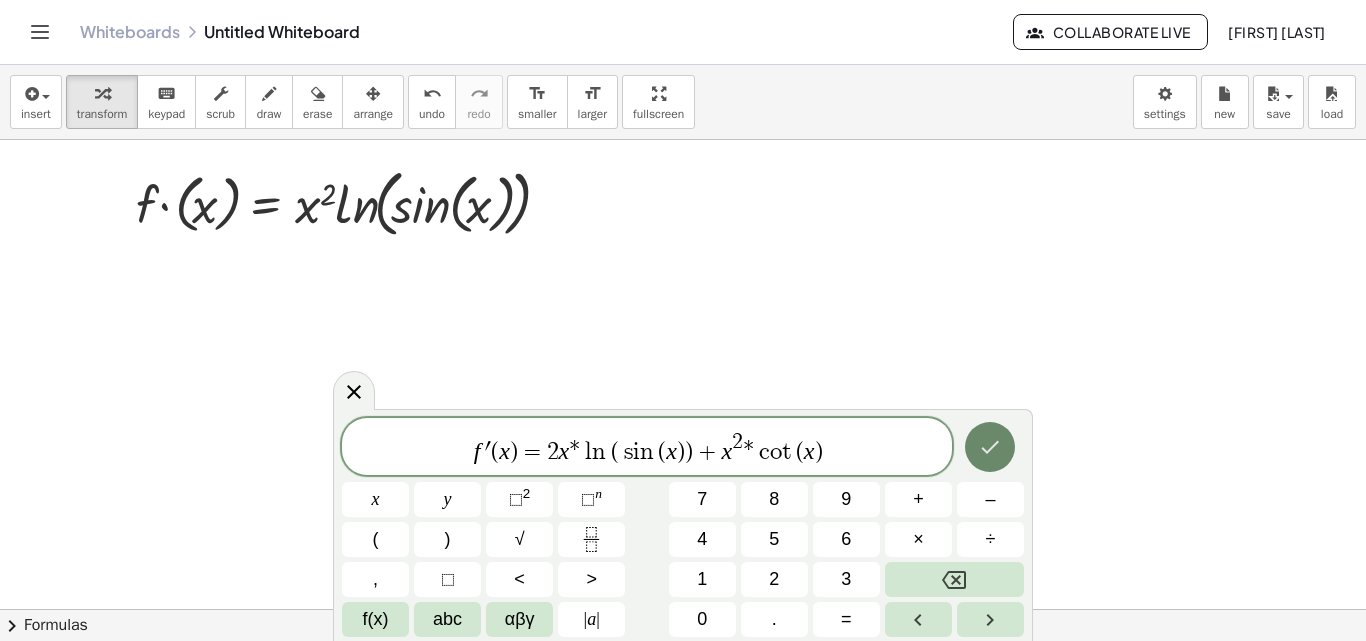 click 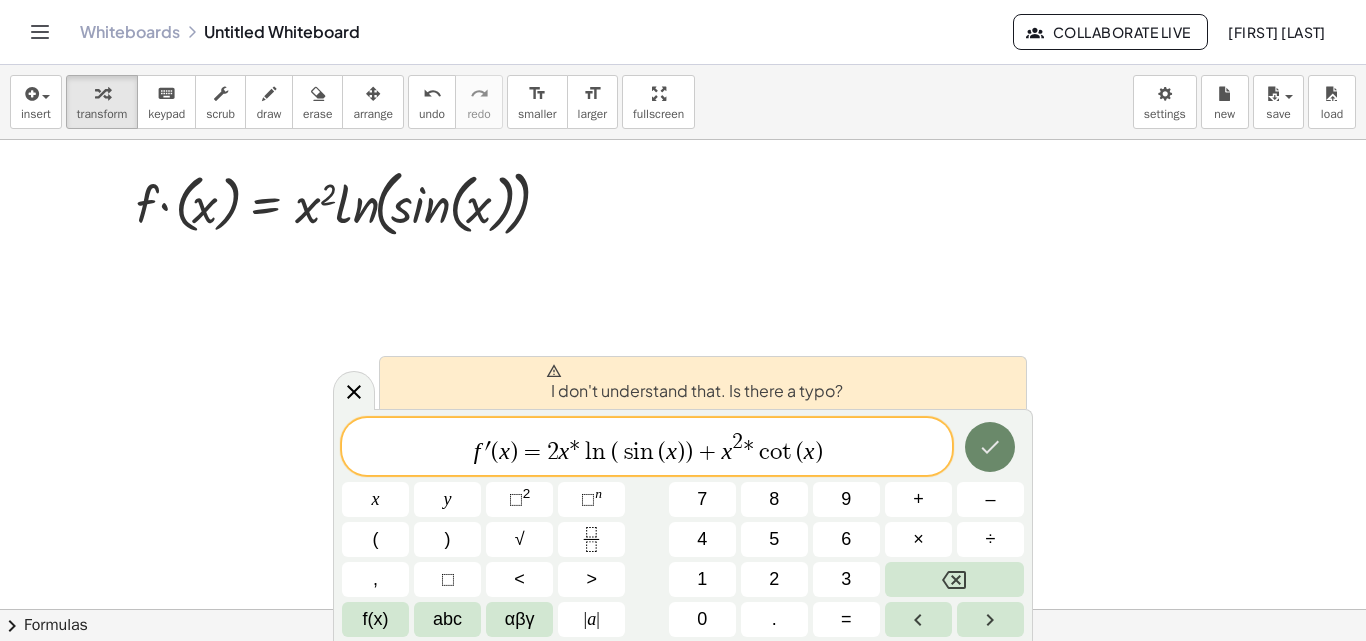 click 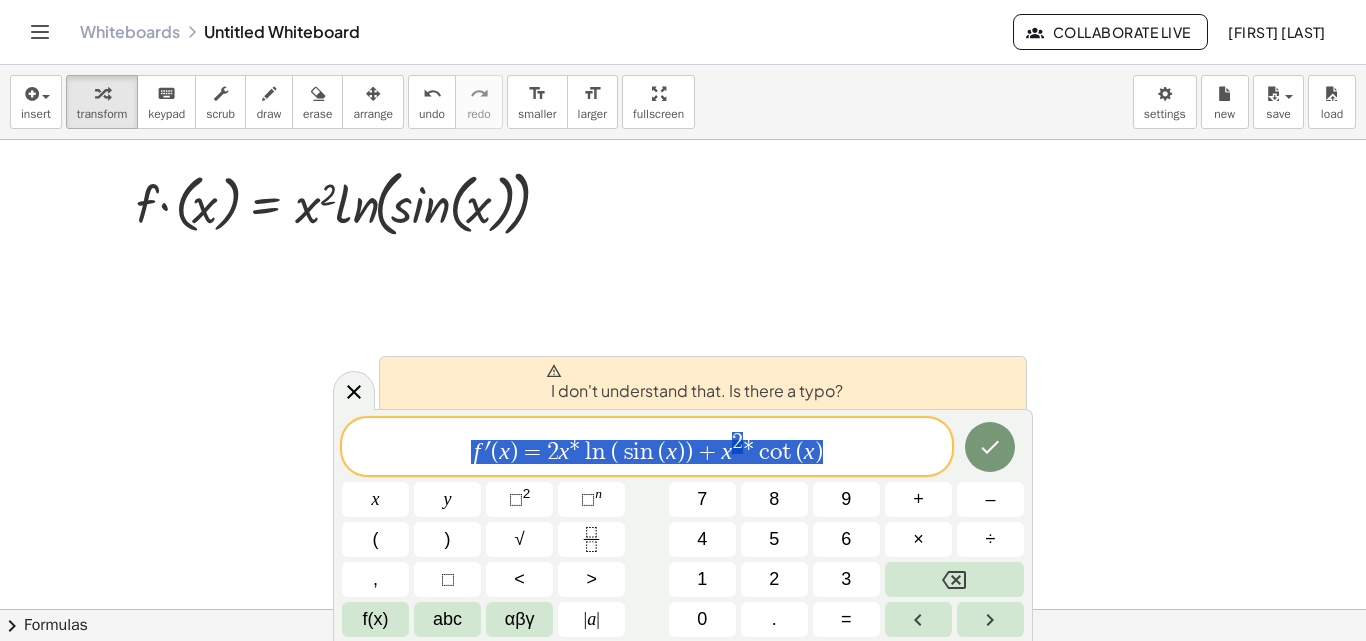drag, startPoint x: 840, startPoint y: 451, endPoint x: 271, endPoint y: 444, distance: 569.043 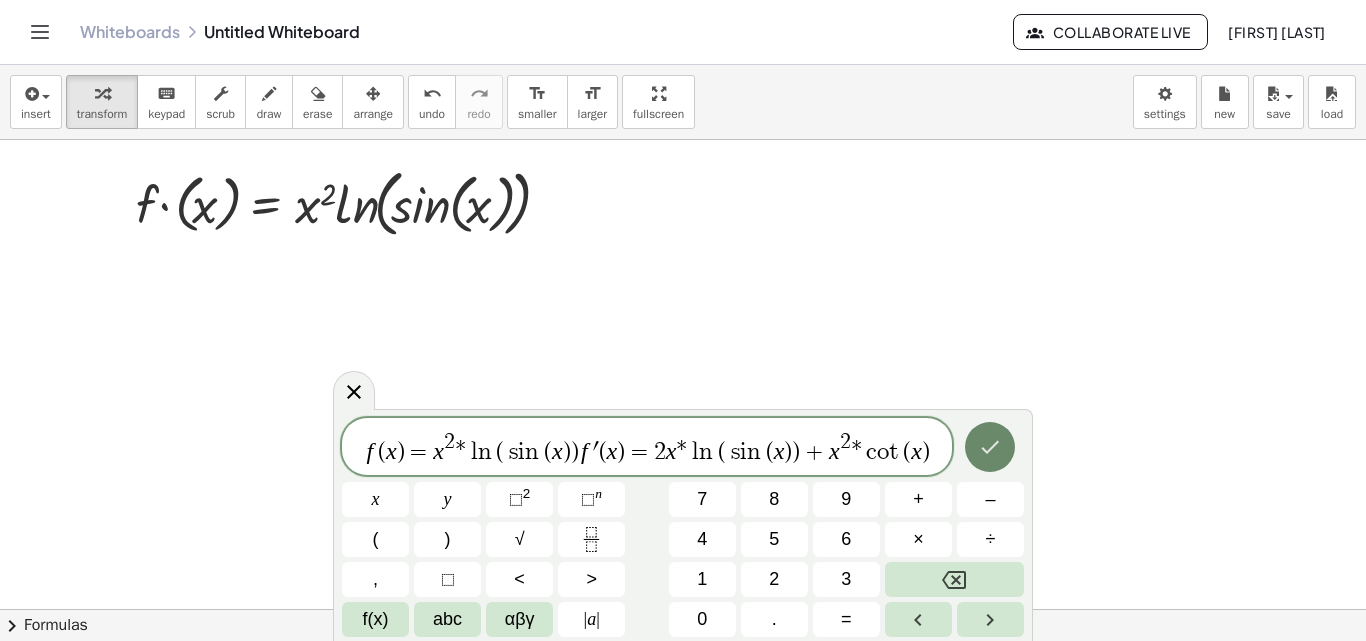 click at bounding box center [990, 447] 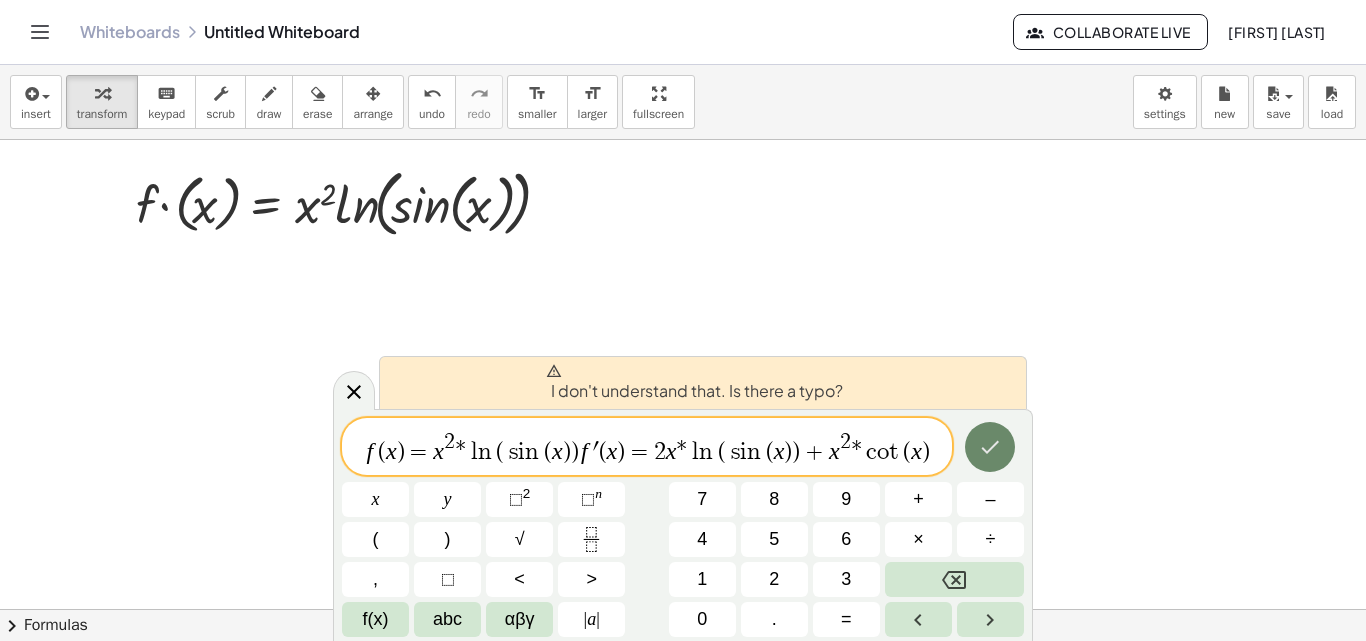 click at bounding box center (990, 447) 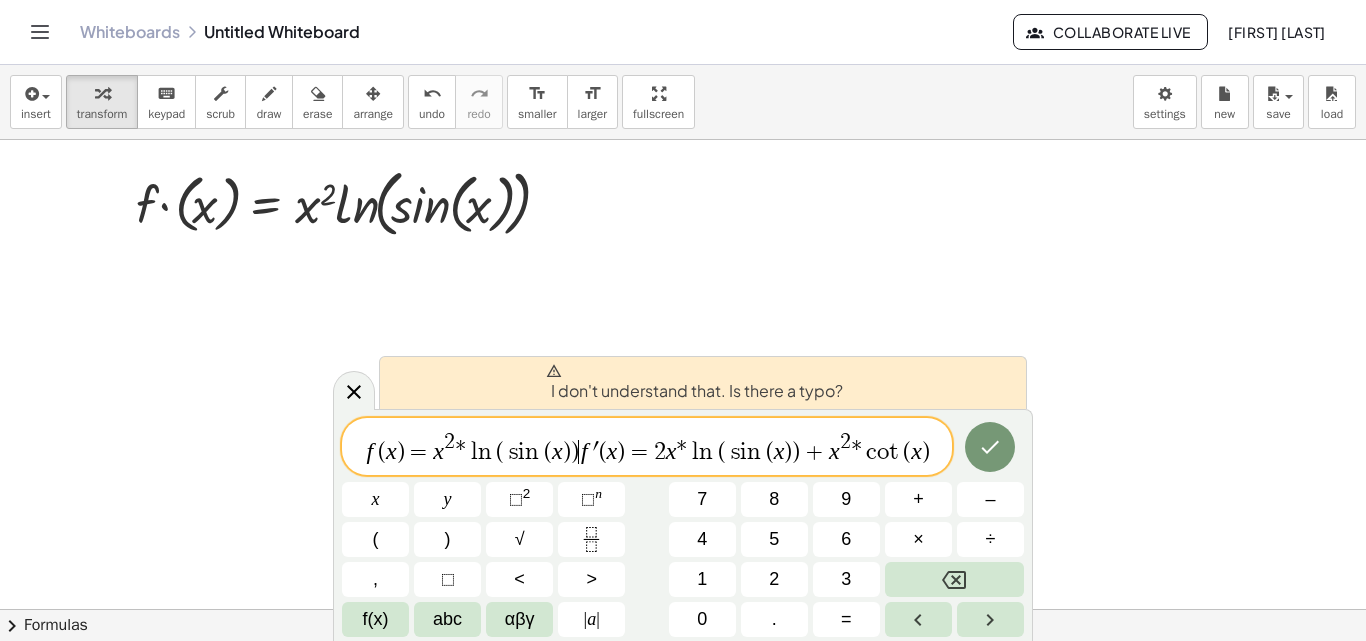 drag, startPoint x: 580, startPoint y: 451, endPoint x: 226, endPoint y: 458, distance: 354.0692 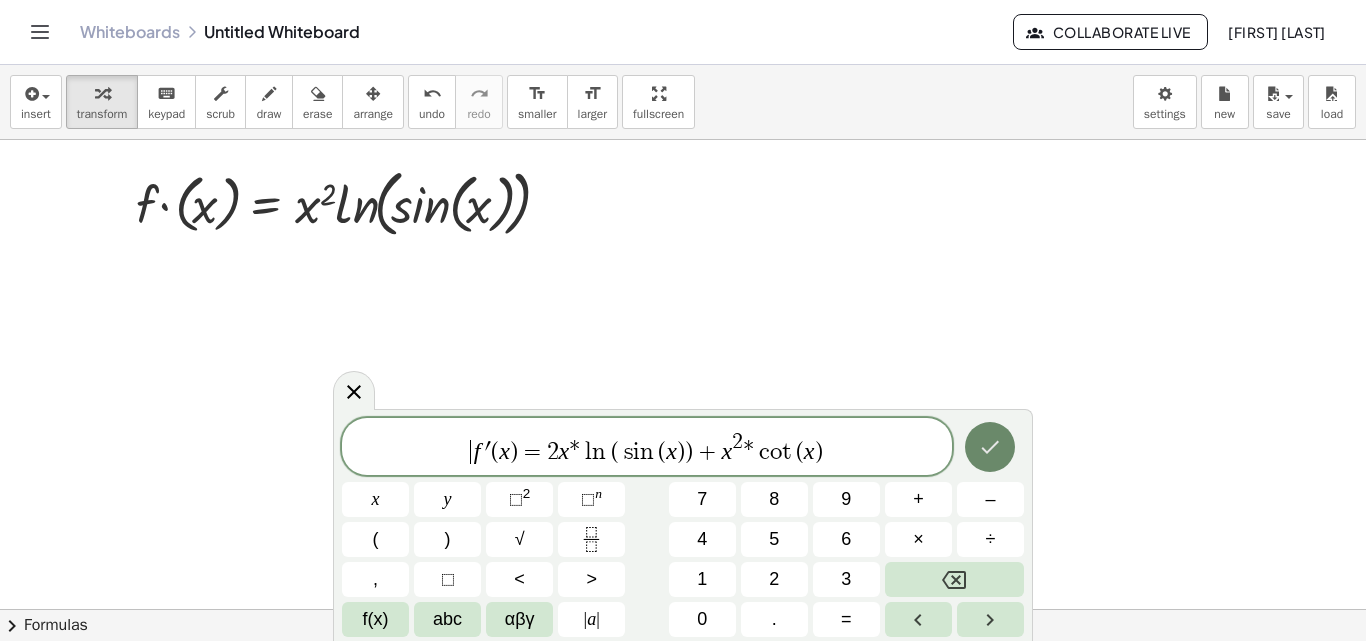 click at bounding box center (990, 447) 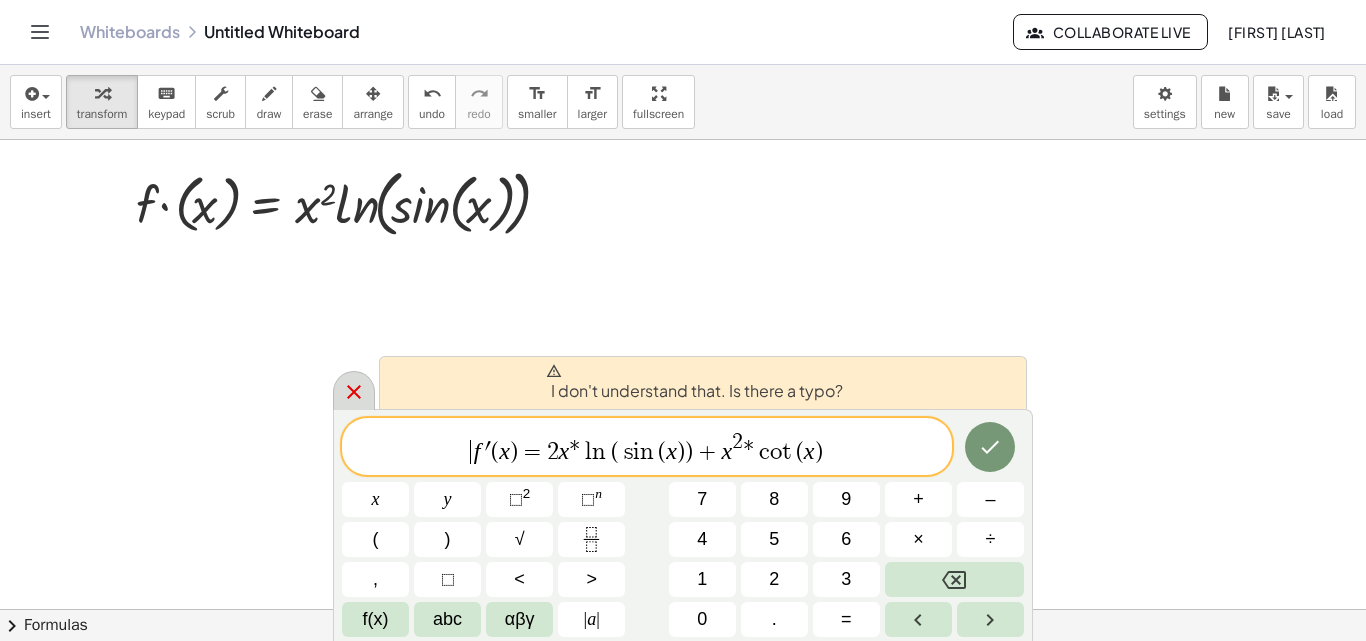 click 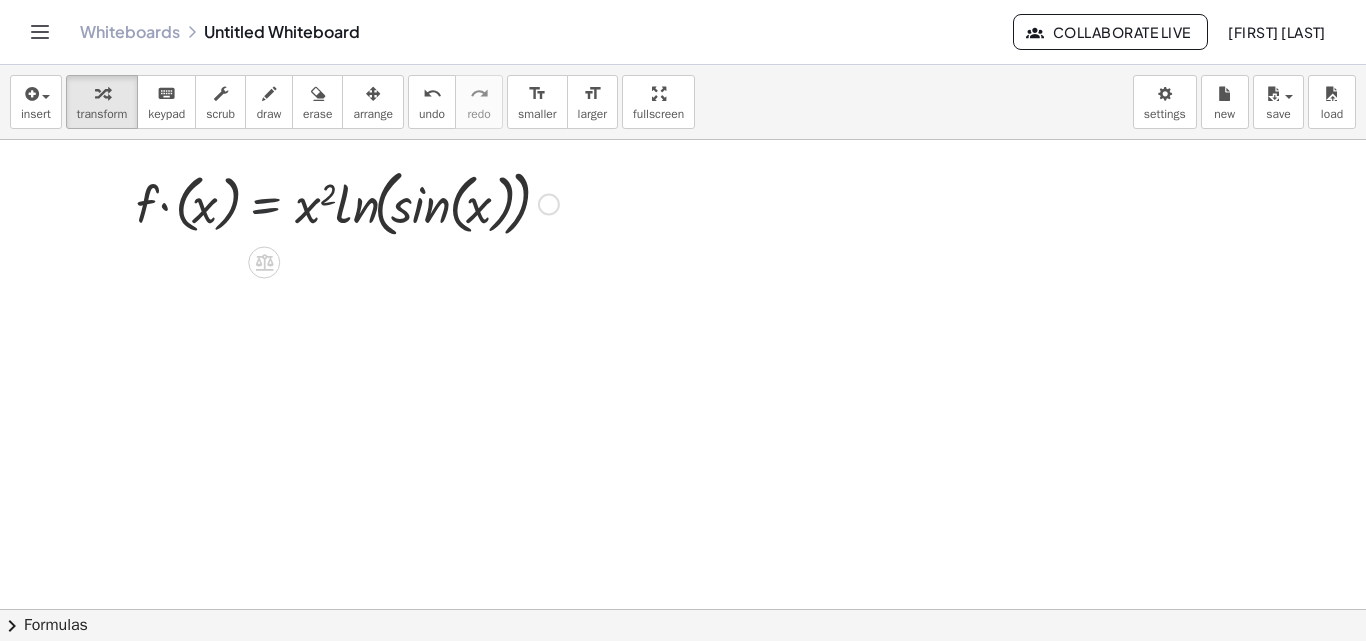 click at bounding box center (347, 202) 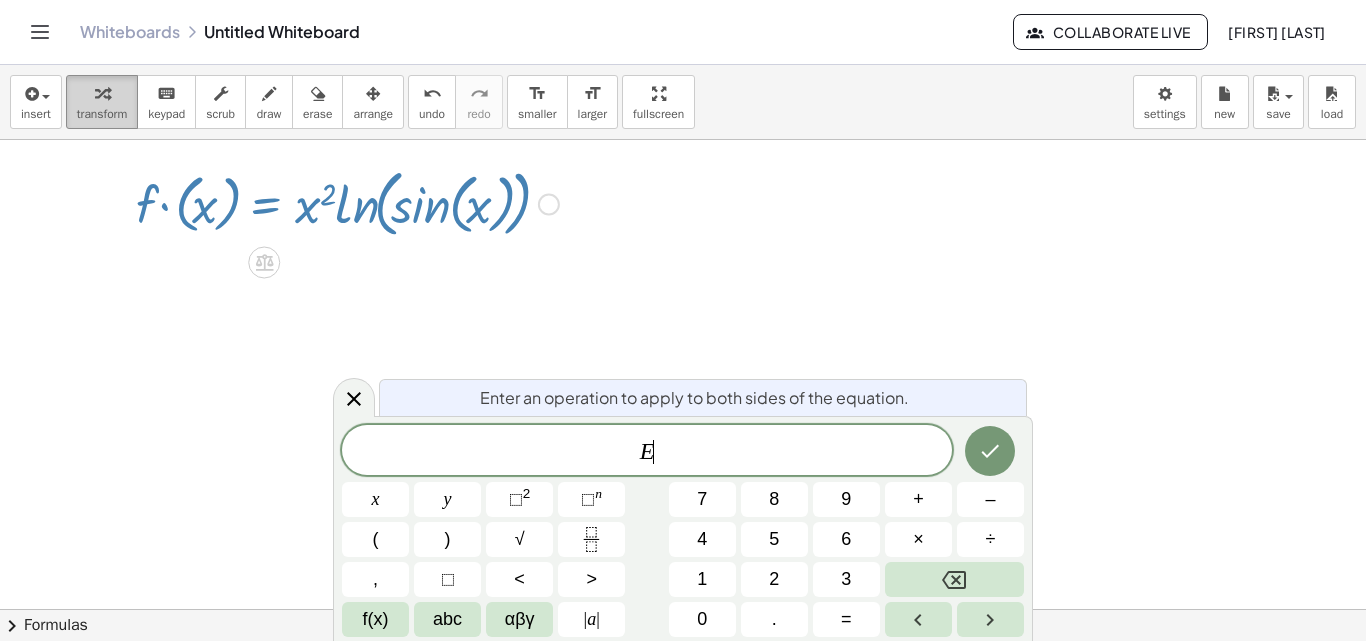 click at bounding box center (102, 94) 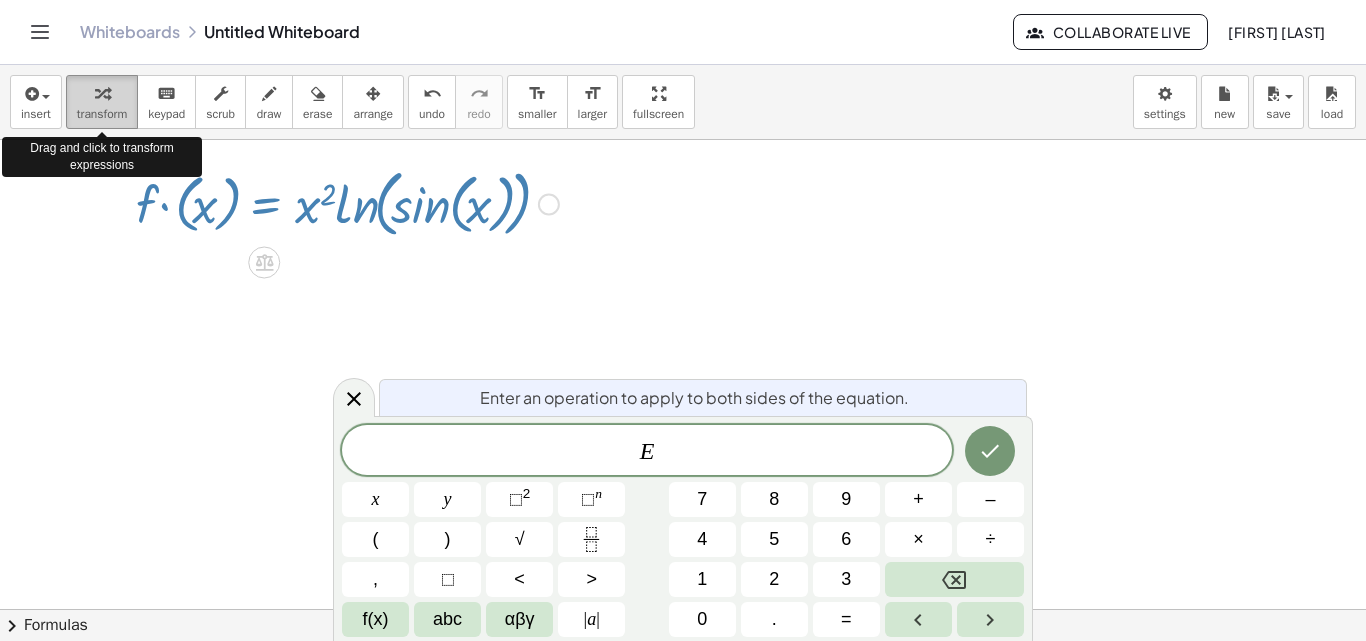 click at bounding box center [102, 94] 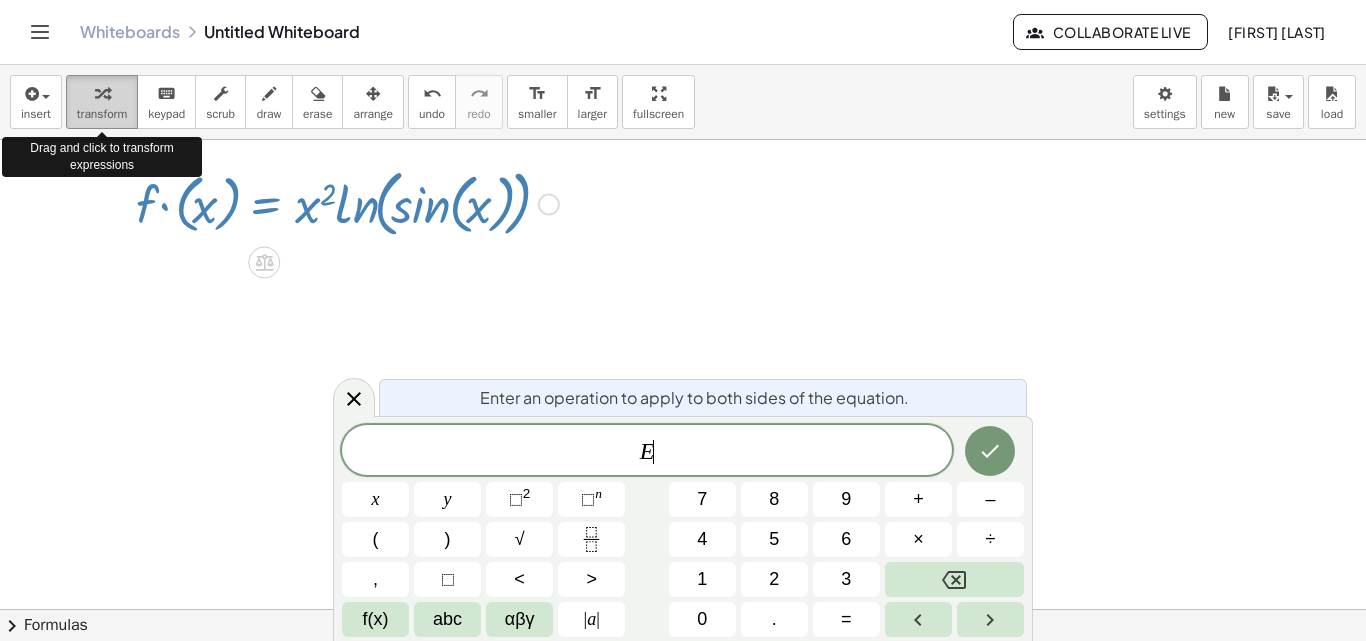 click at bounding box center (102, 94) 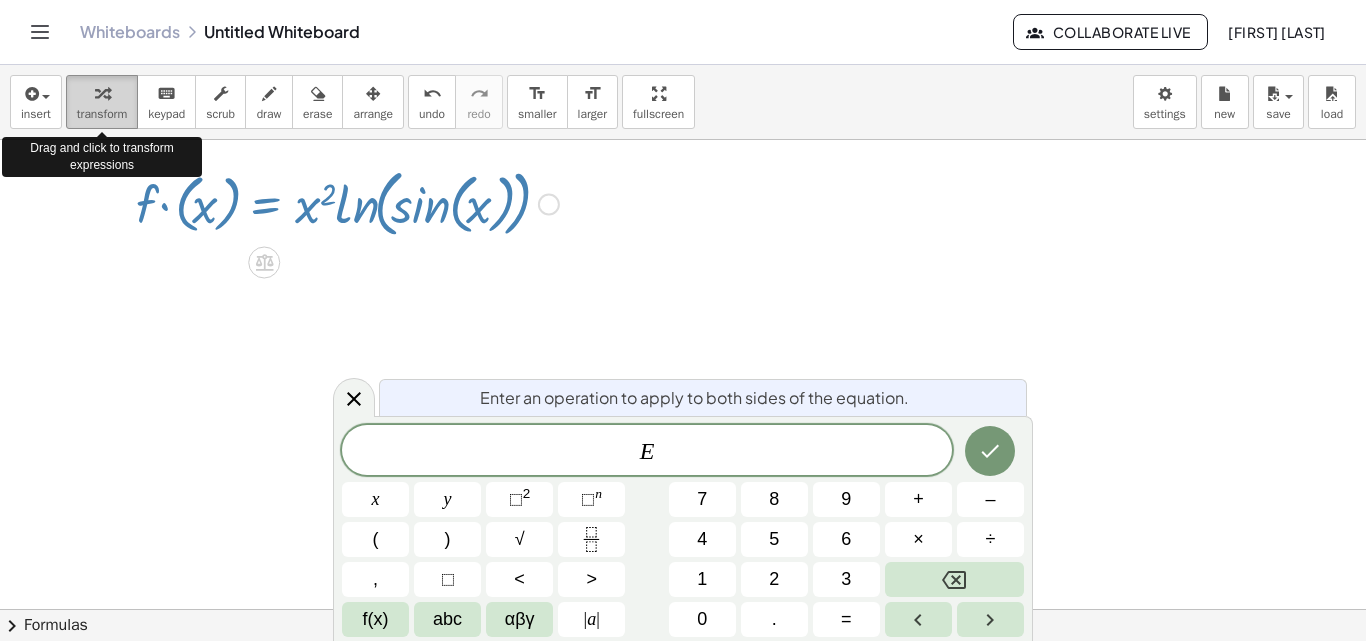 click at bounding box center [102, 94] 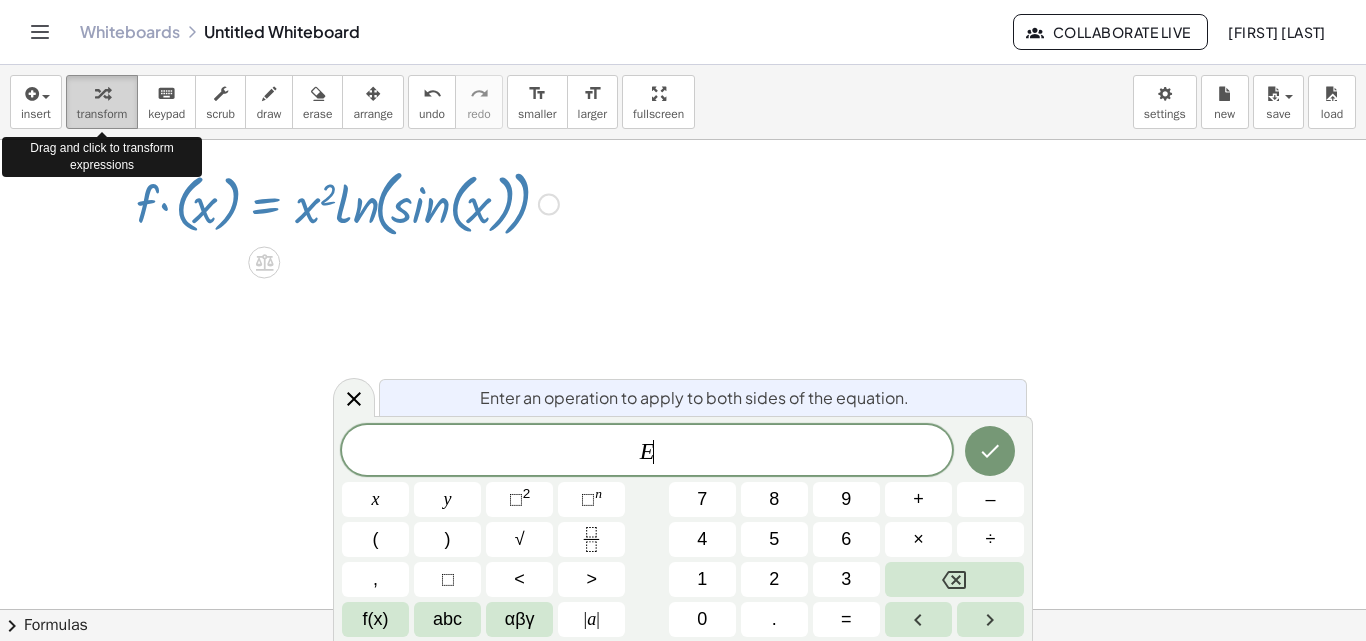 click at bounding box center [102, 94] 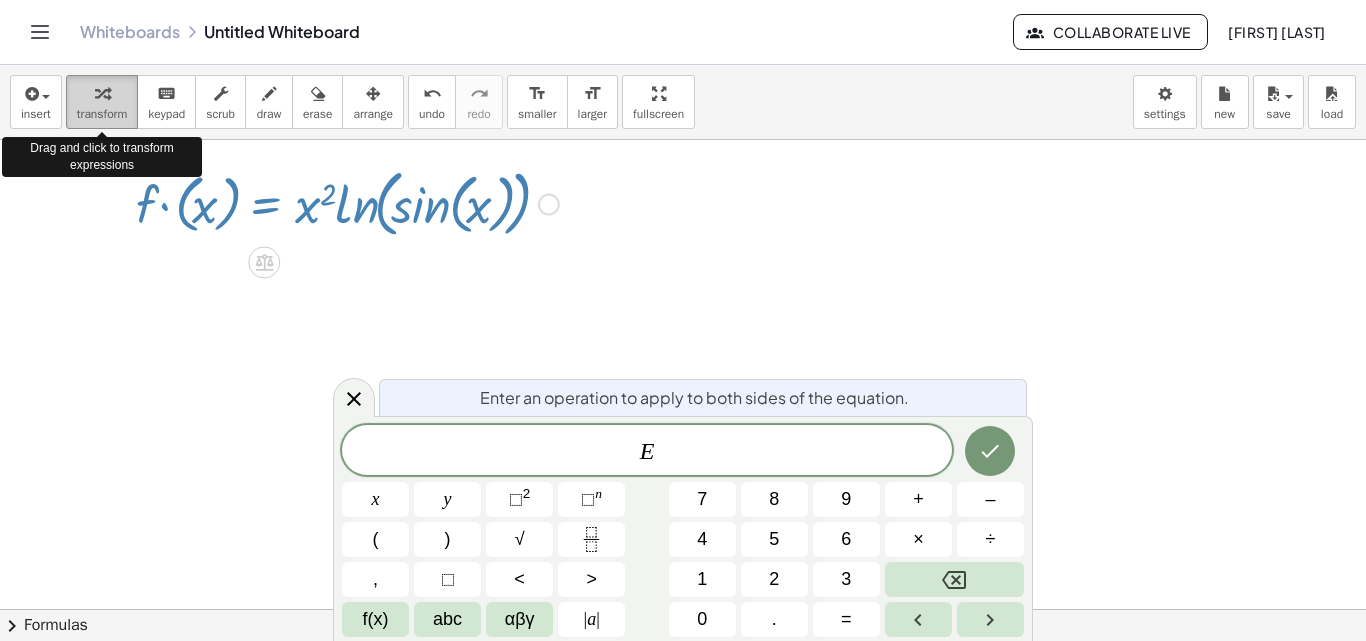 click at bounding box center [102, 94] 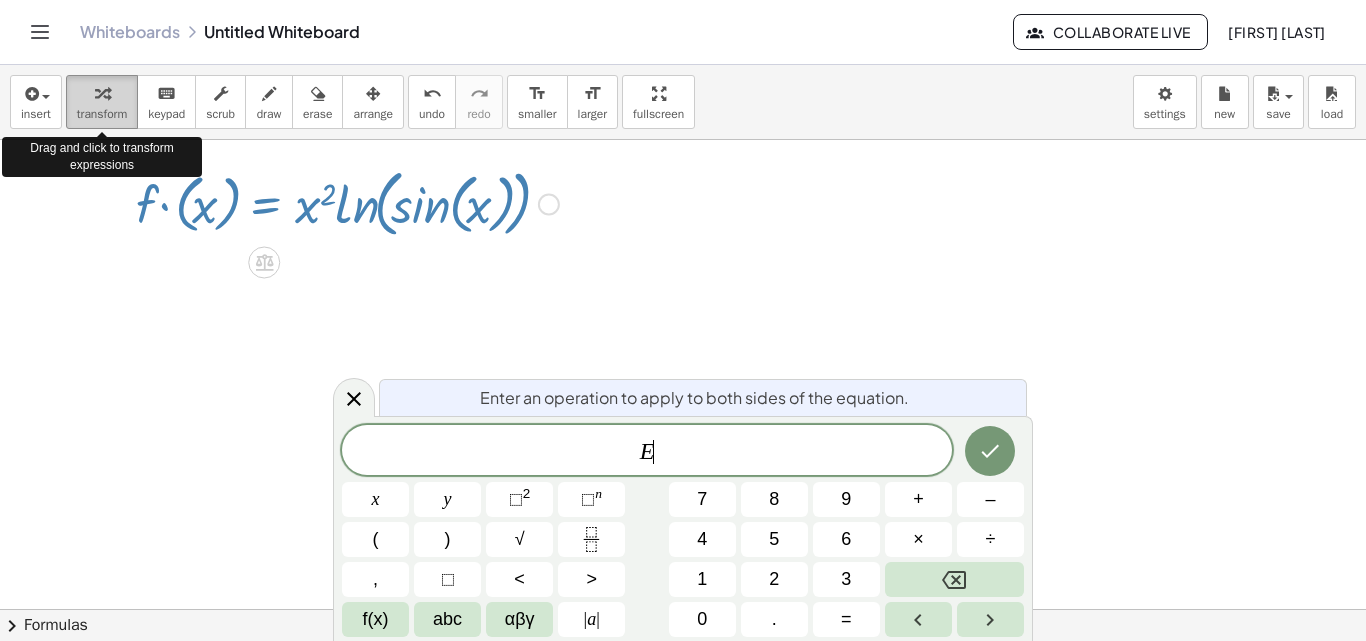 click at bounding box center [102, 94] 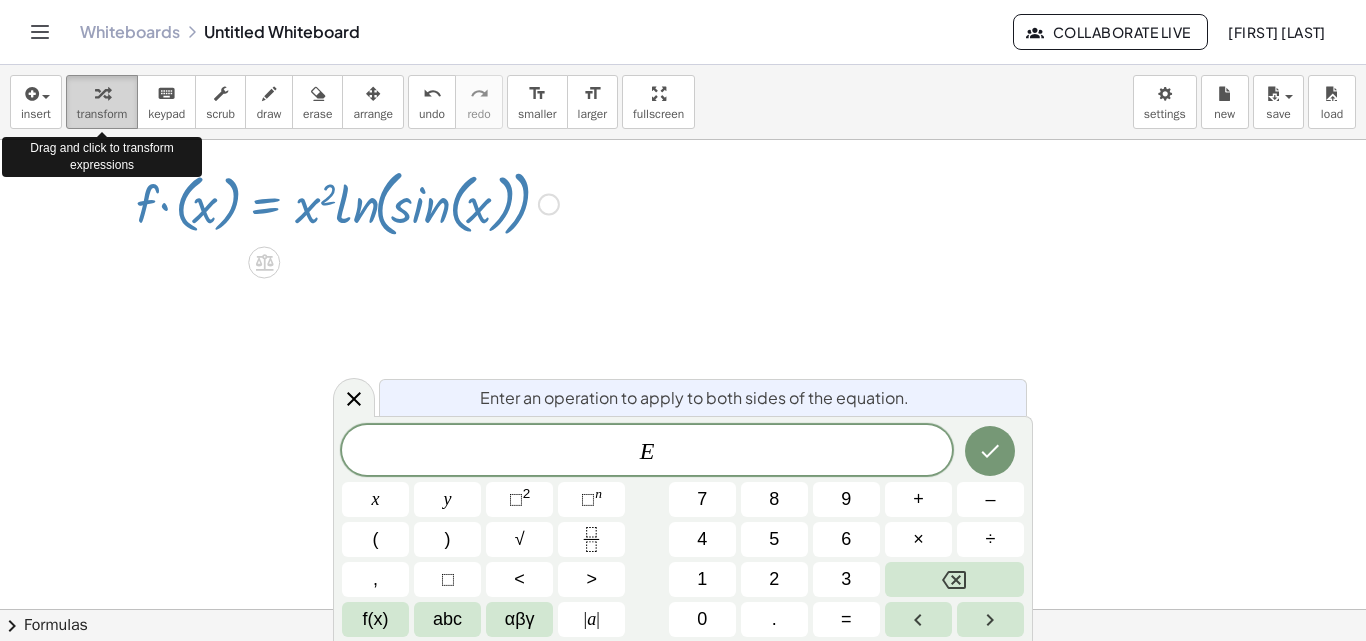 click at bounding box center (102, 94) 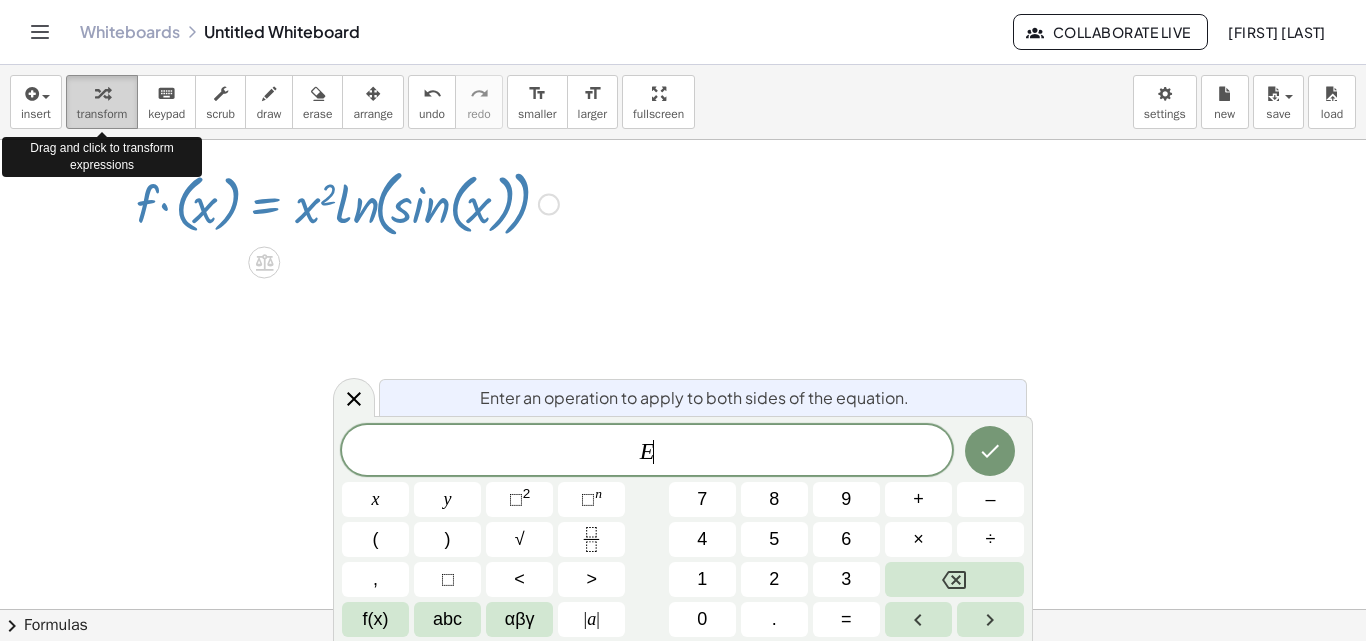click at bounding box center (102, 94) 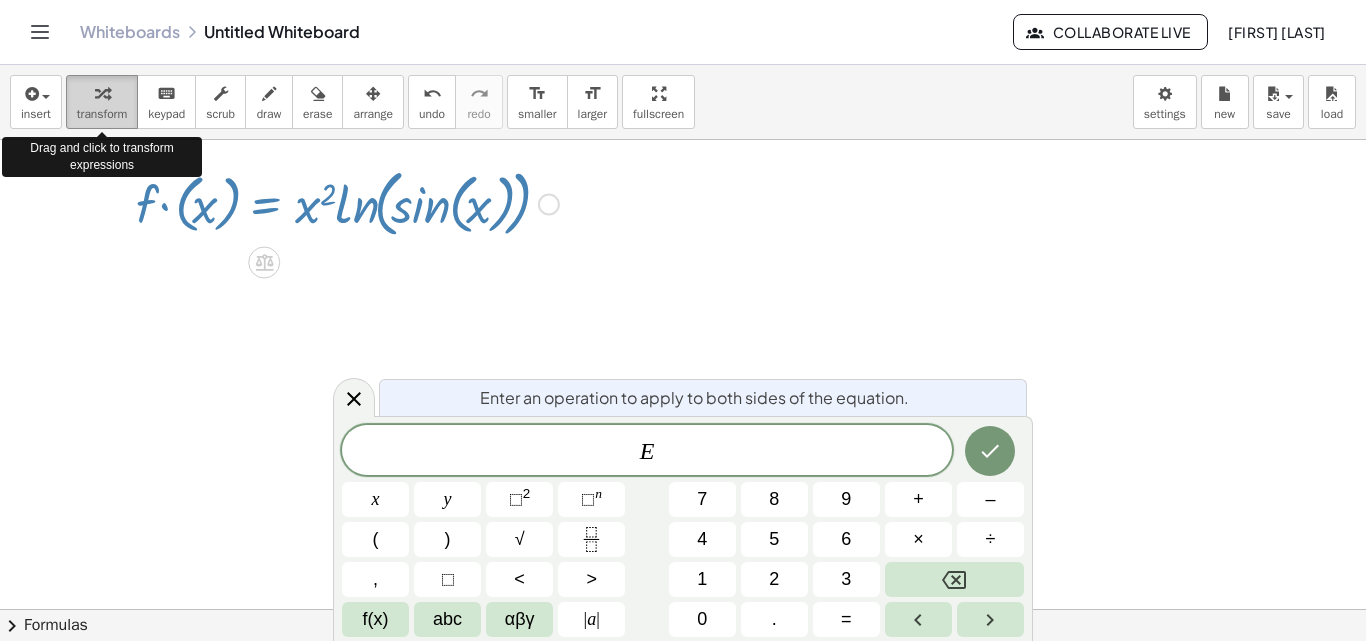 click at bounding box center (102, 94) 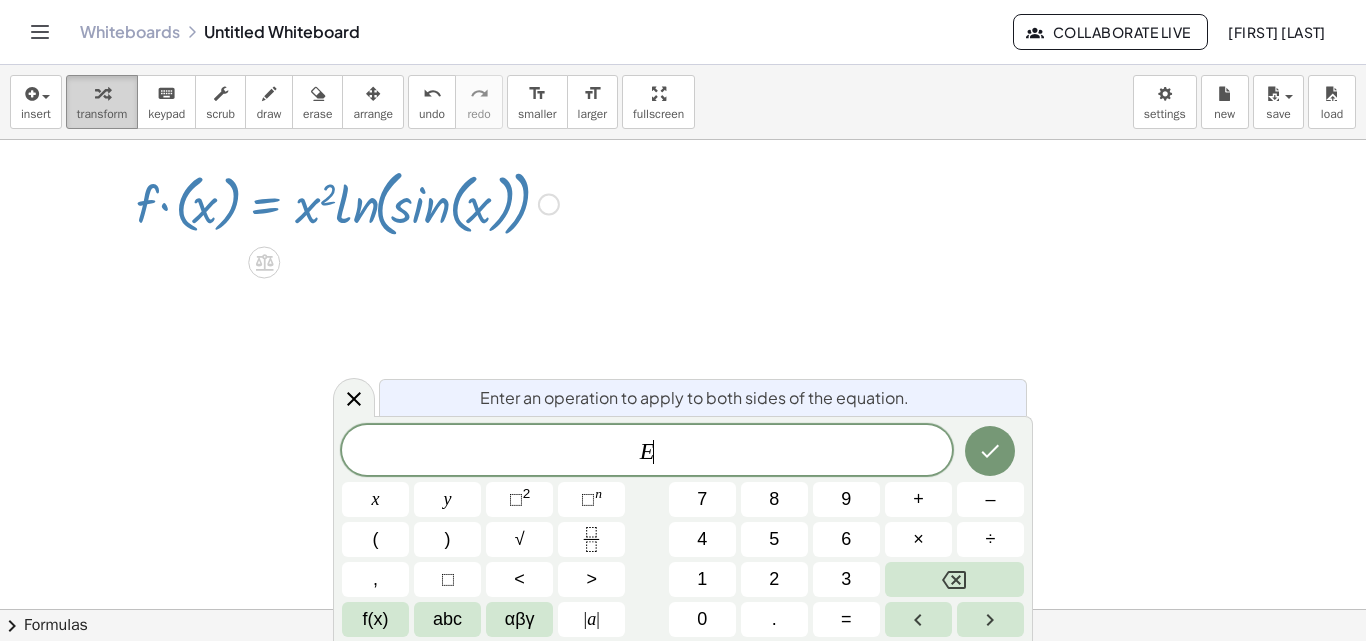 click at bounding box center [102, 94] 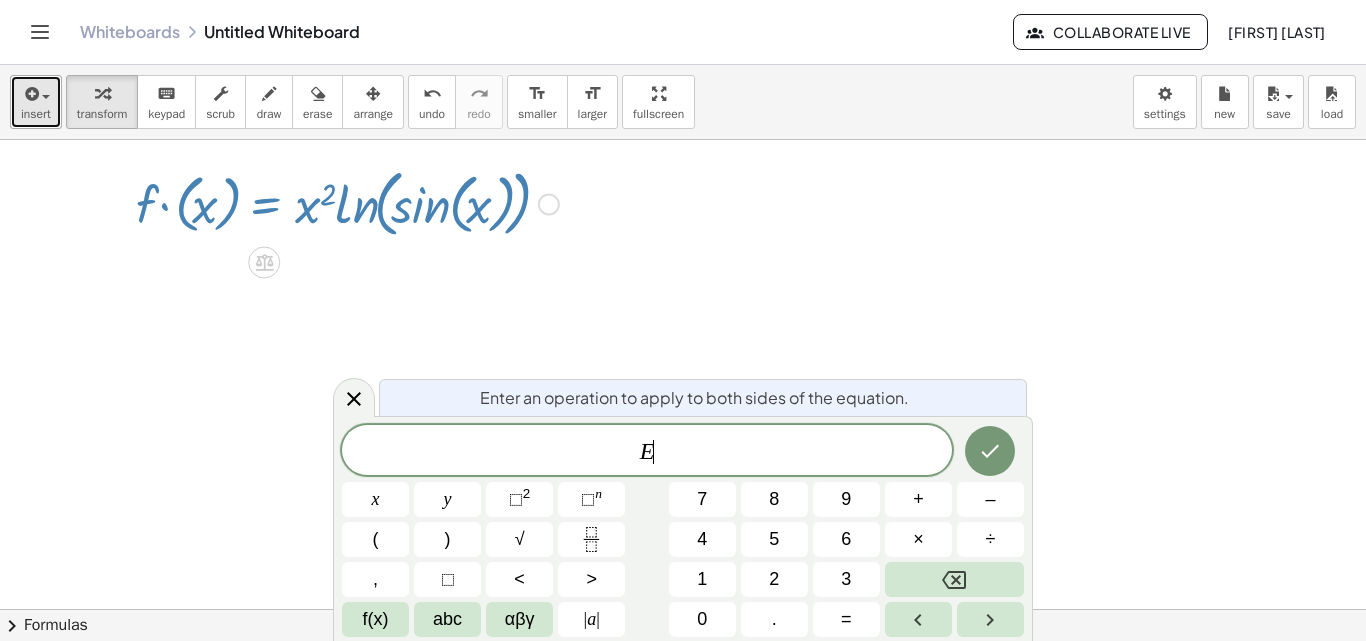 click at bounding box center (36, 93) 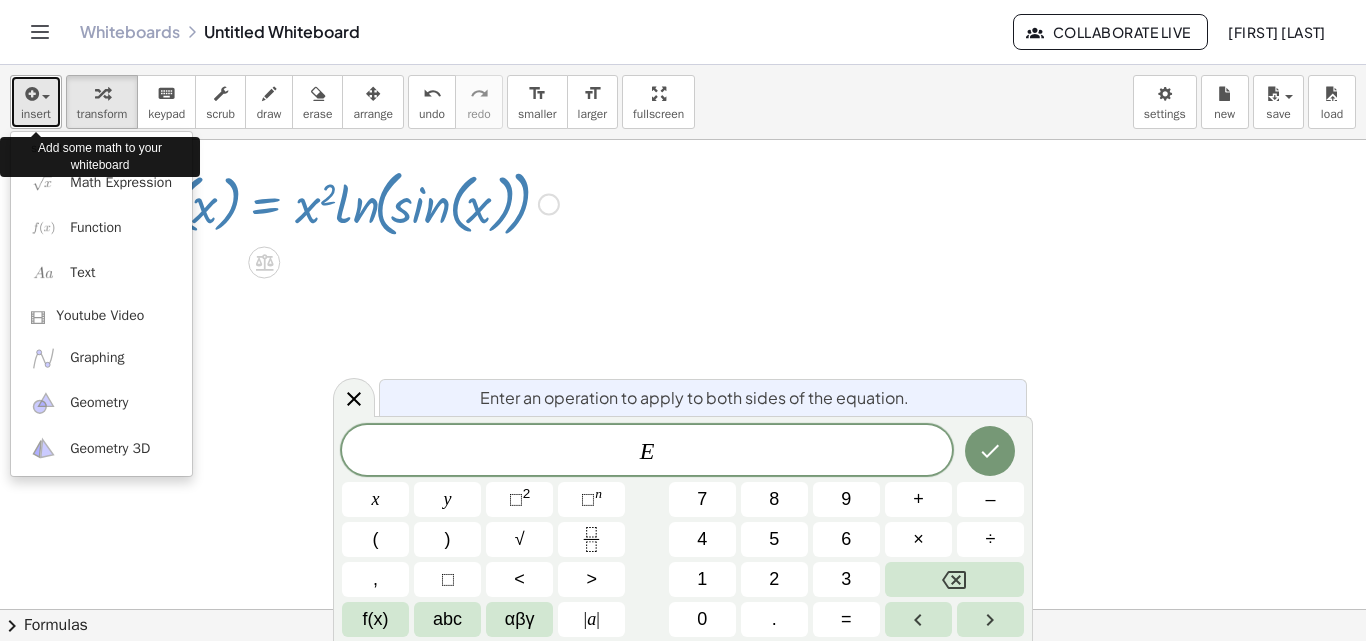 click at bounding box center (36, 93) 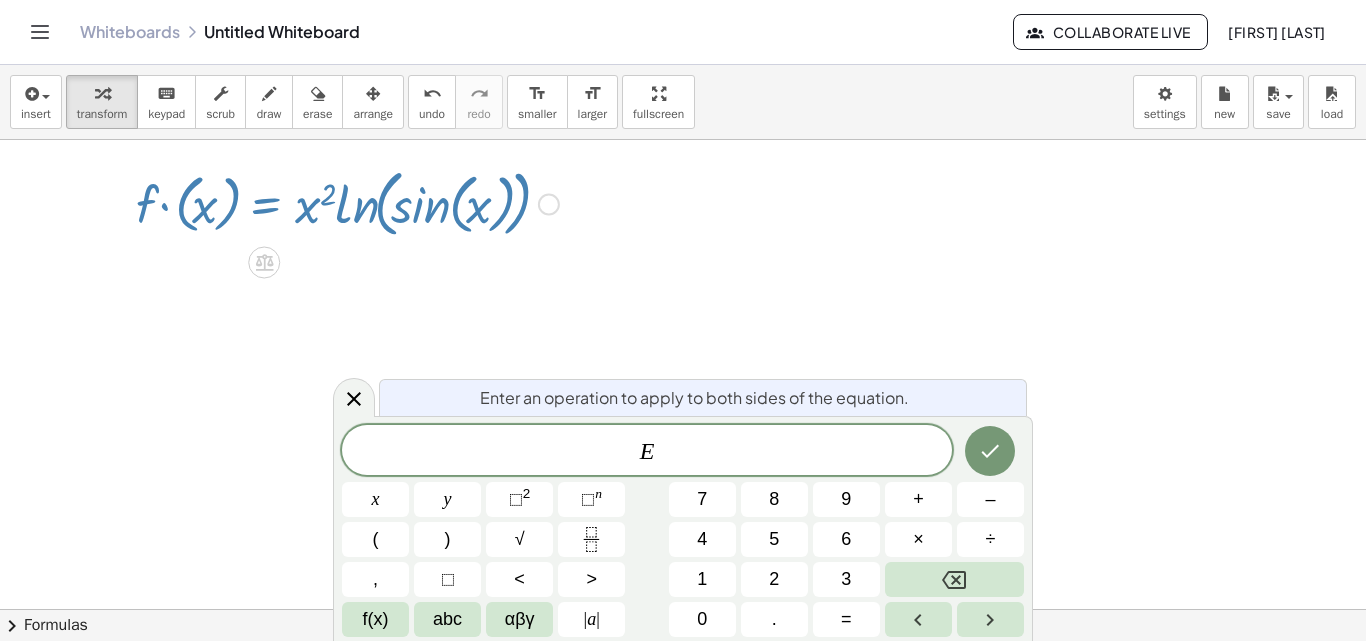 click on "chevron_right  Formulas" 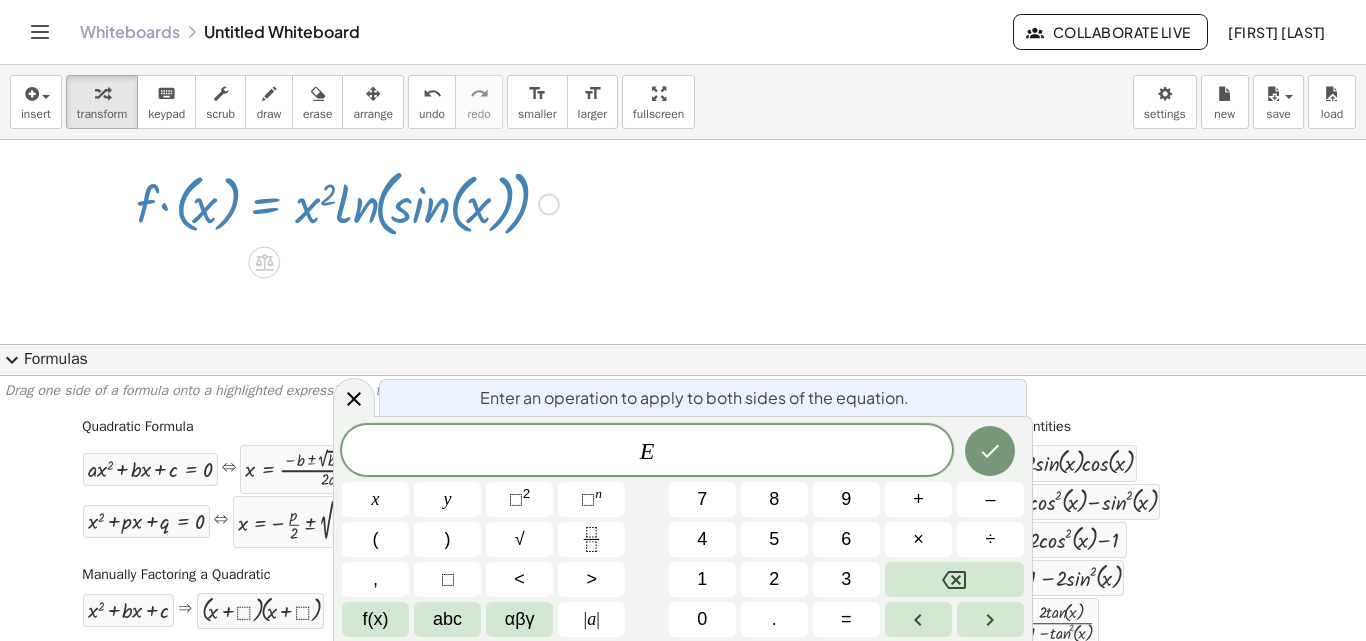 click at bounding box center (683, 674) 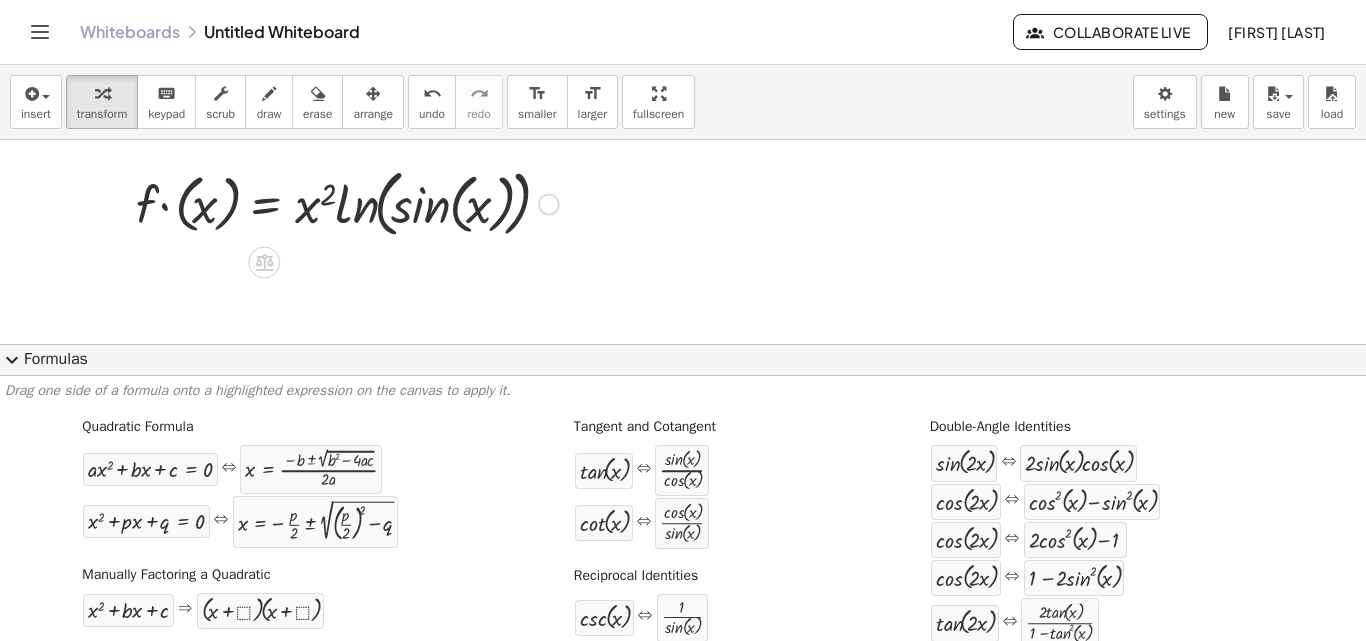 click at bounding box center [683, 674] 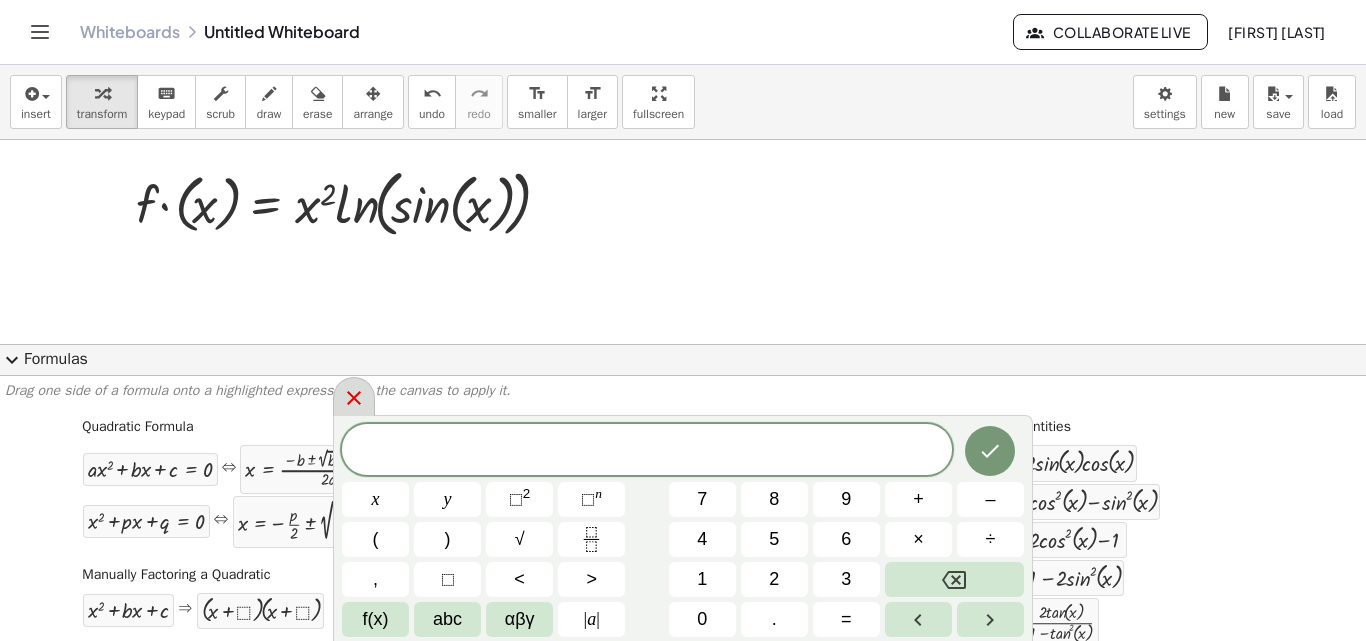 click 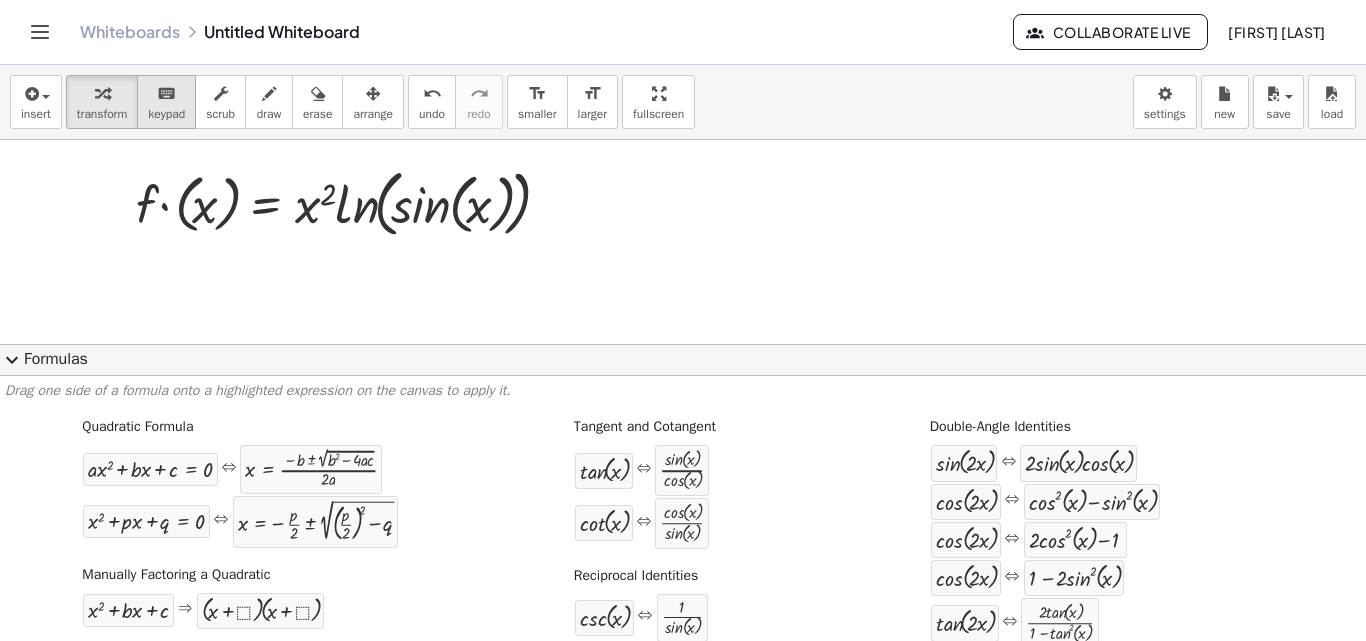 click on "keypad" at bounding box center (166, 114) 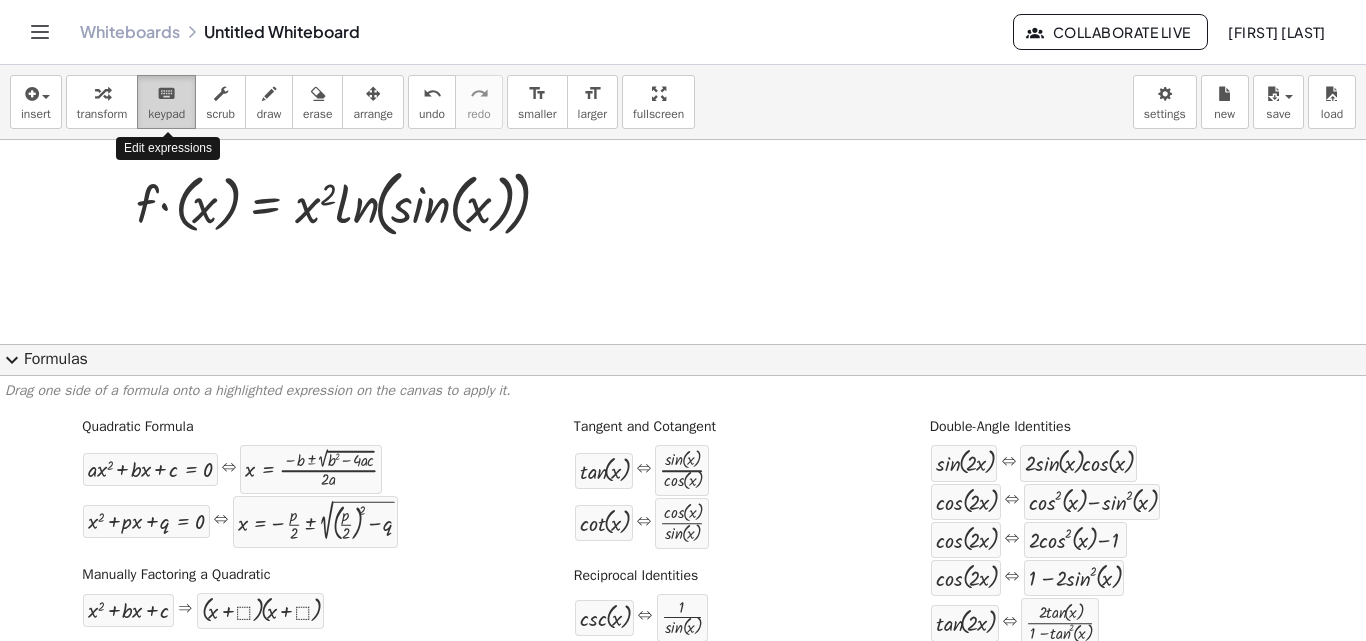 click on "keypad" at bounding box center [166, 114] 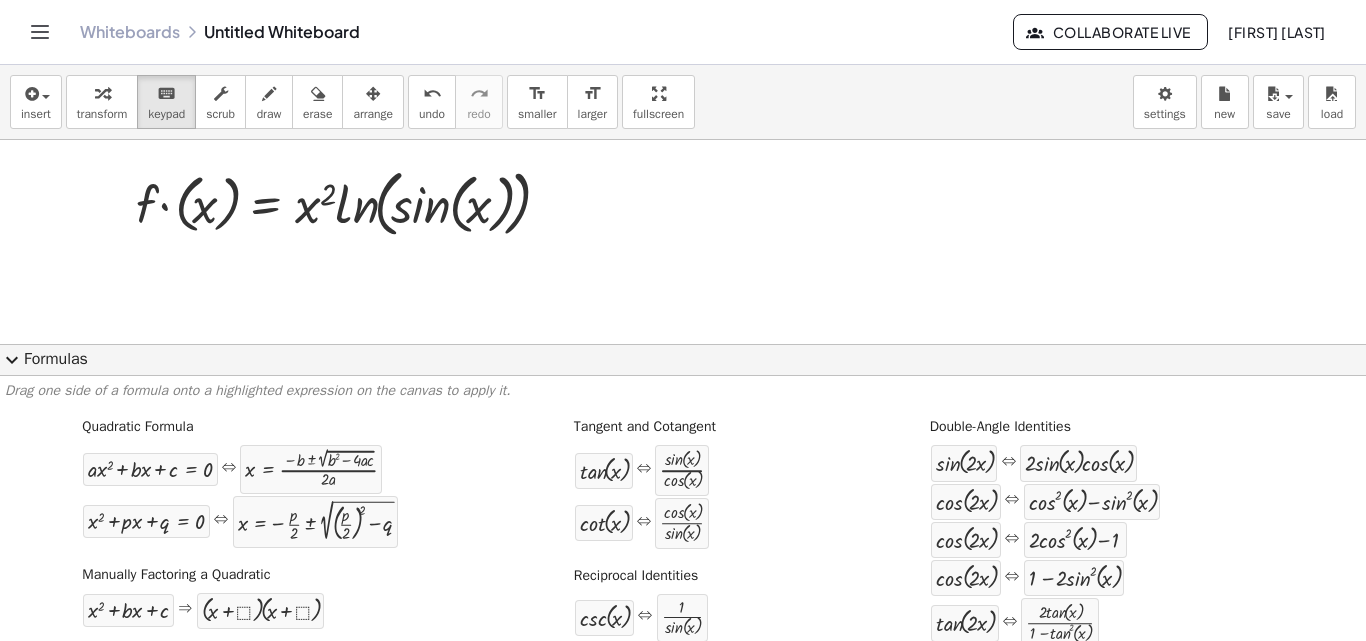 click on "expand_more  Formulas" 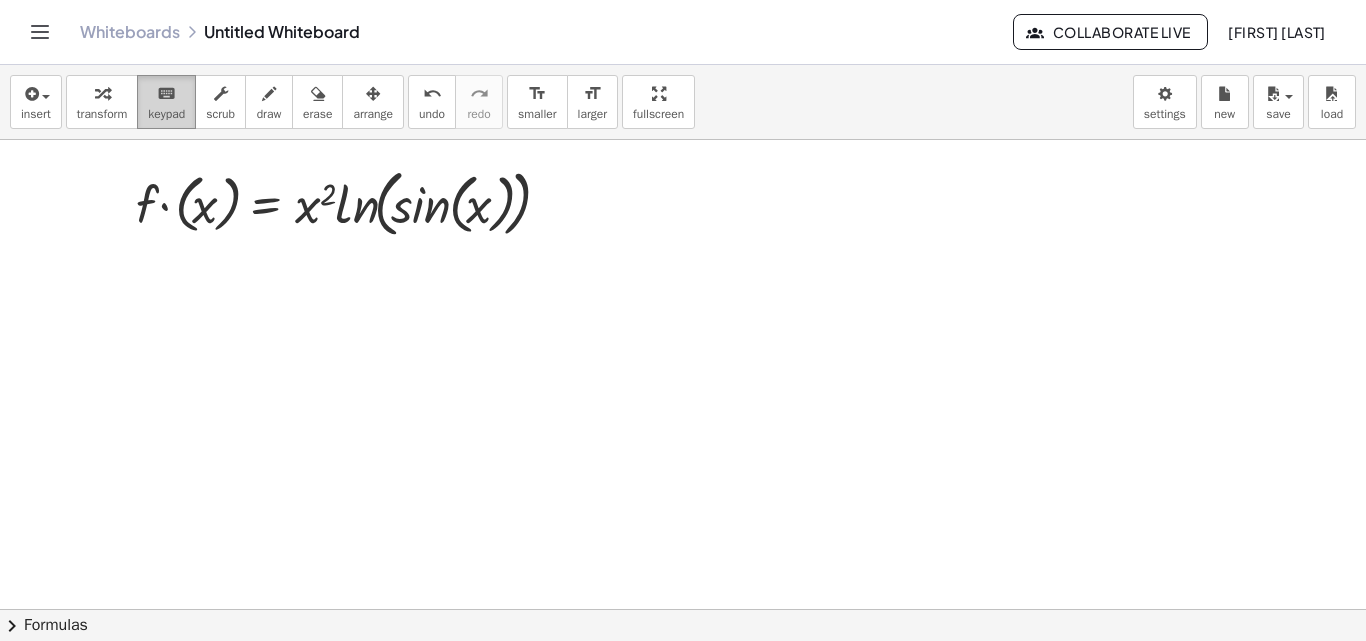 click on "keyboard keypad" at bounding box center (166, 102) 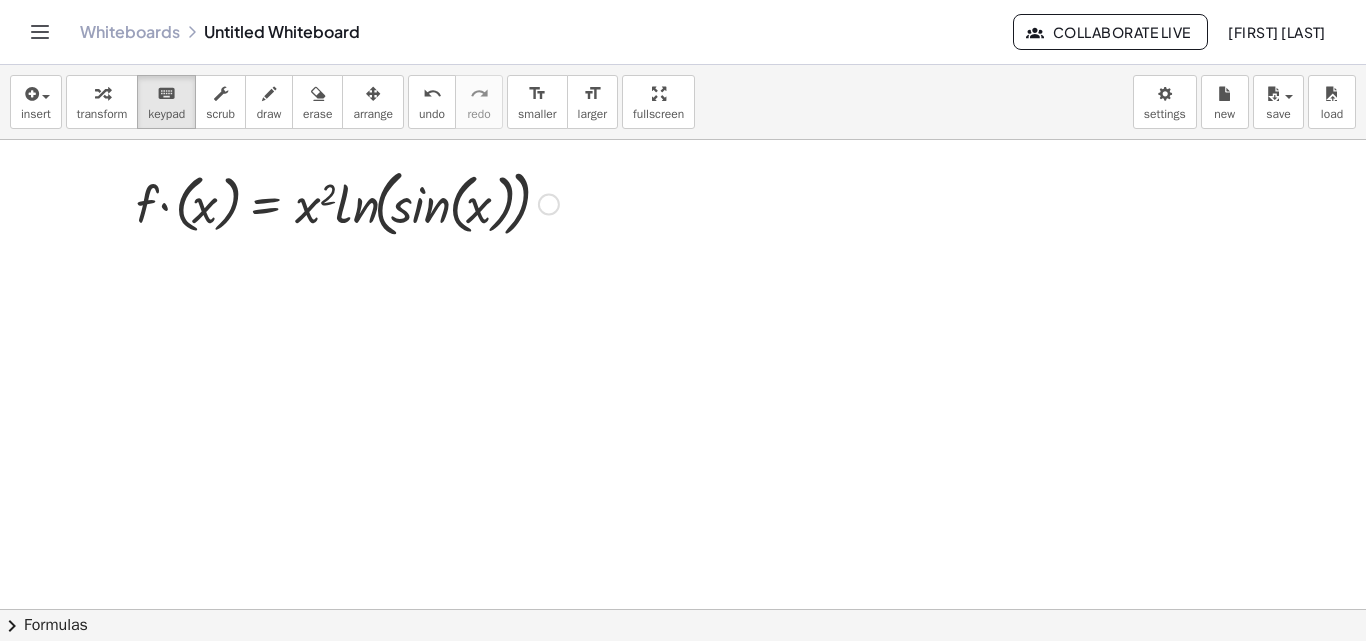 click at bounding box center [347, 202] 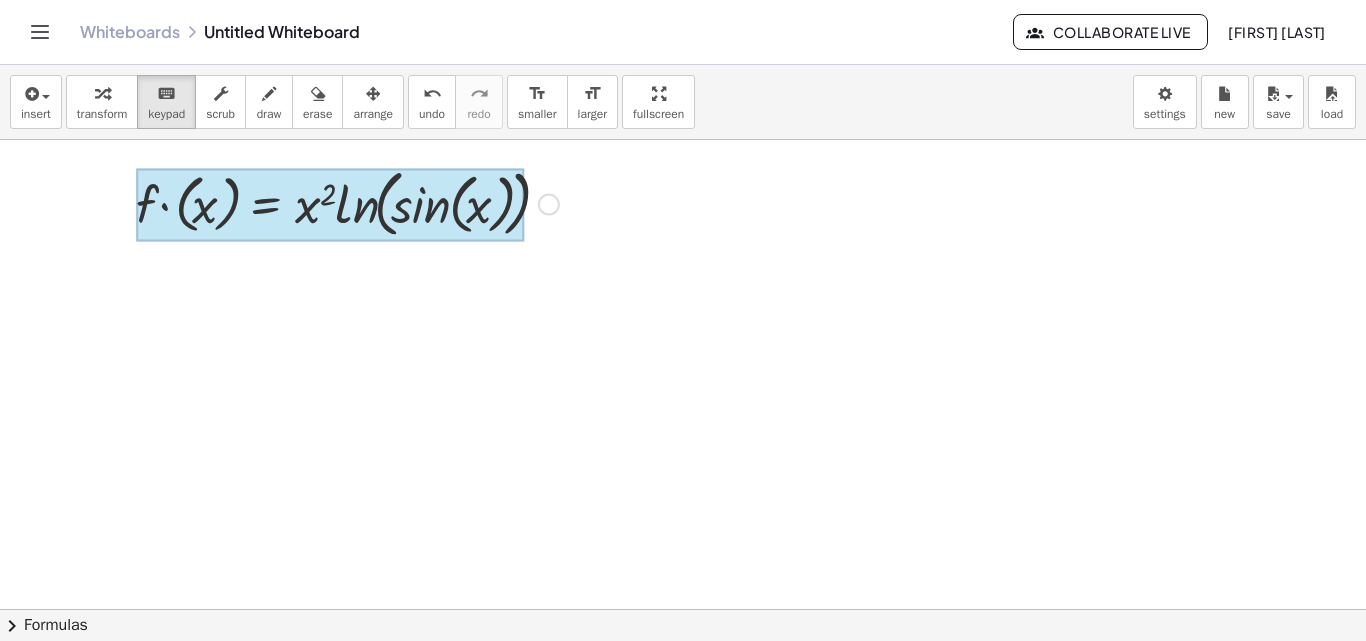 click at bounding box center (330, 204) 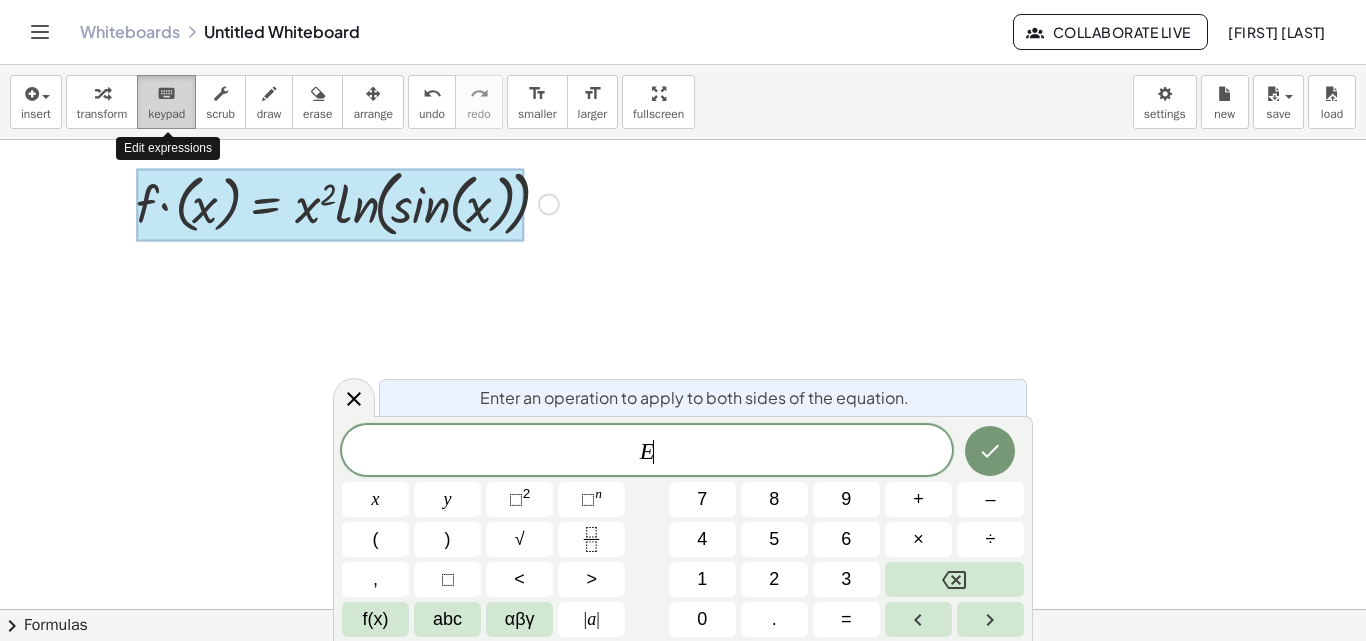 click on "keyboard" at bounding box center (166, 94) 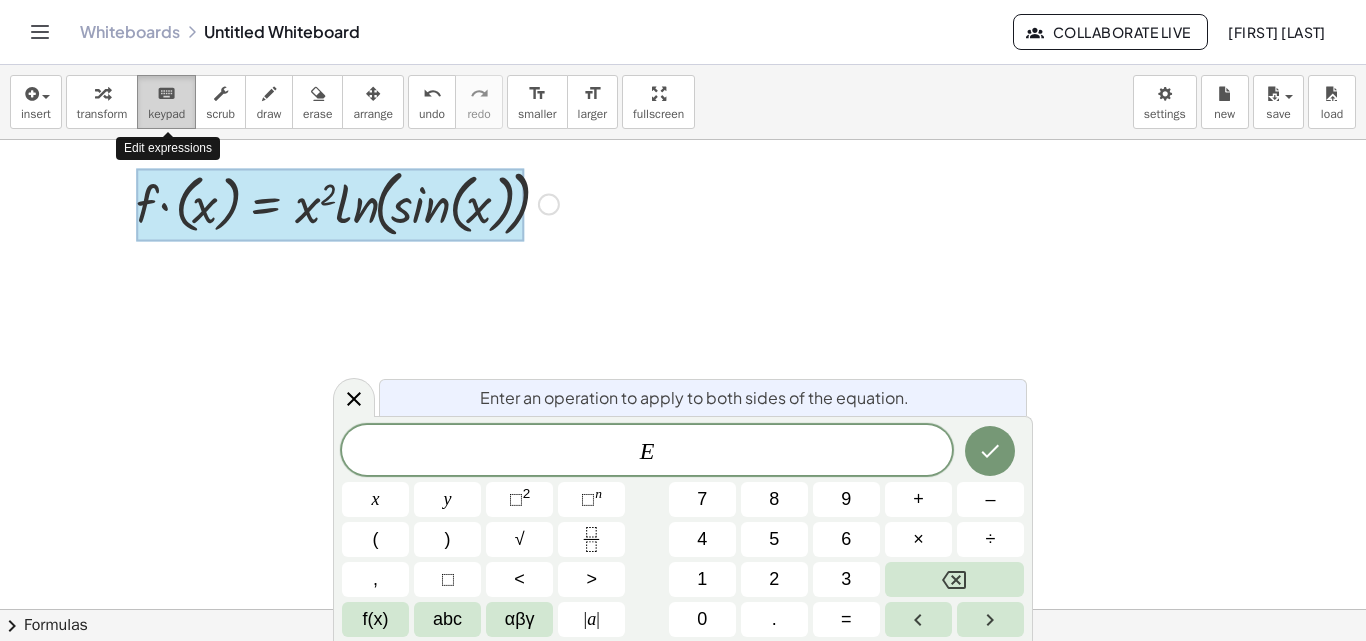 click on "keyboard" at bounding box center [166, 94] 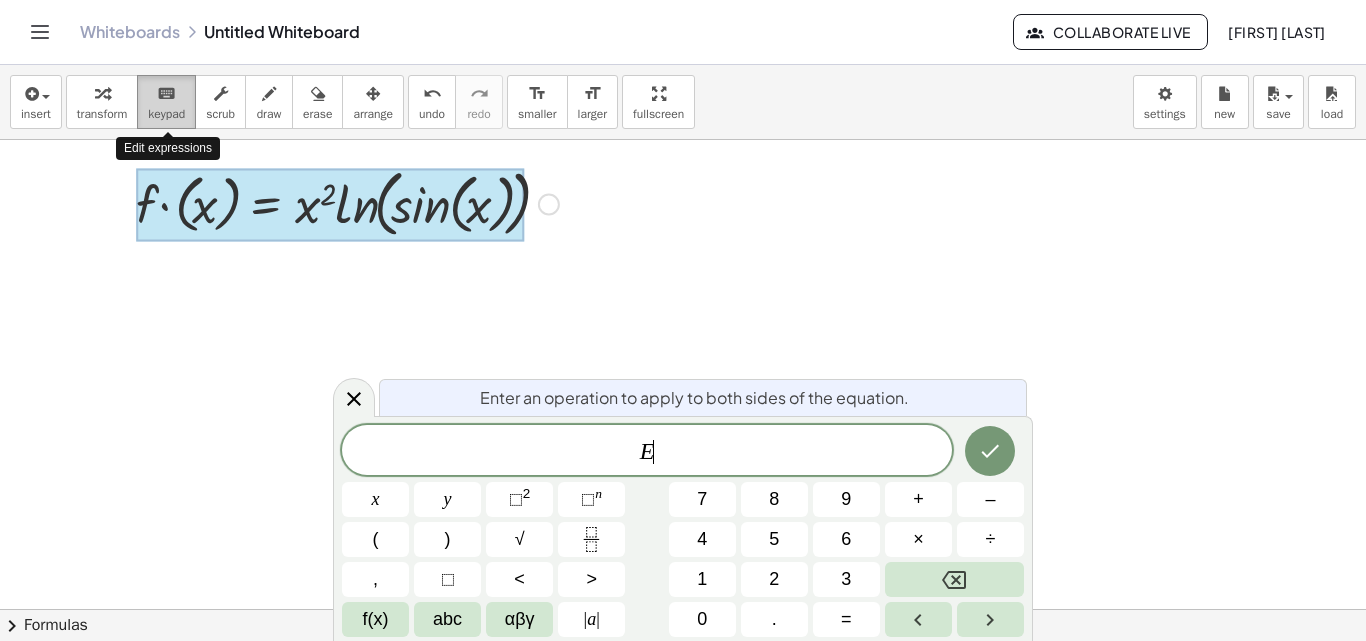 click on "keyboard" at bounding box center [166, 94] 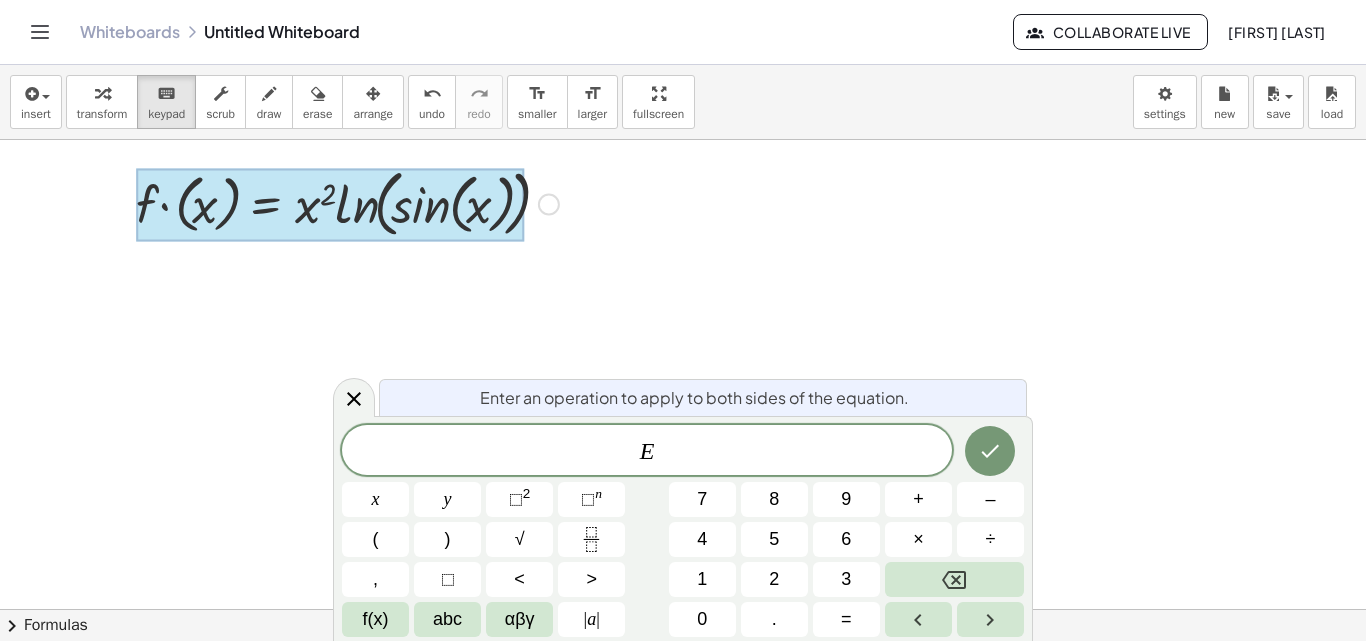 click at bounding box center (683, 674) 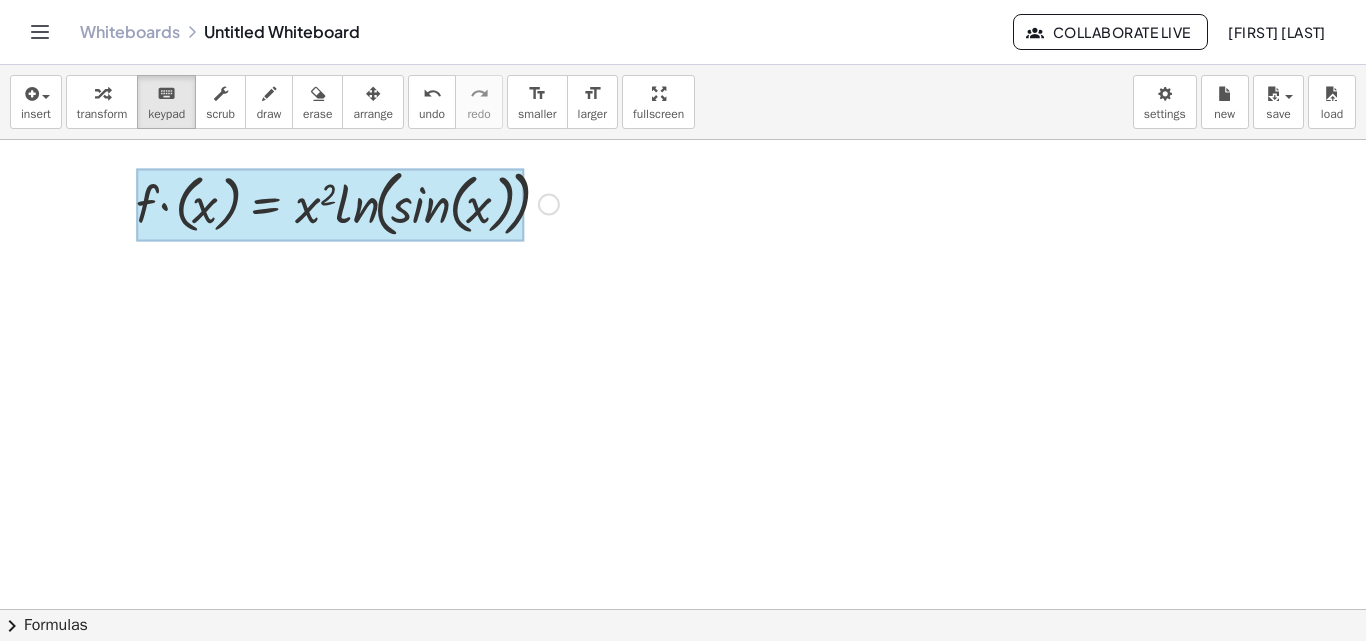 click at bounding box center (330, 204) 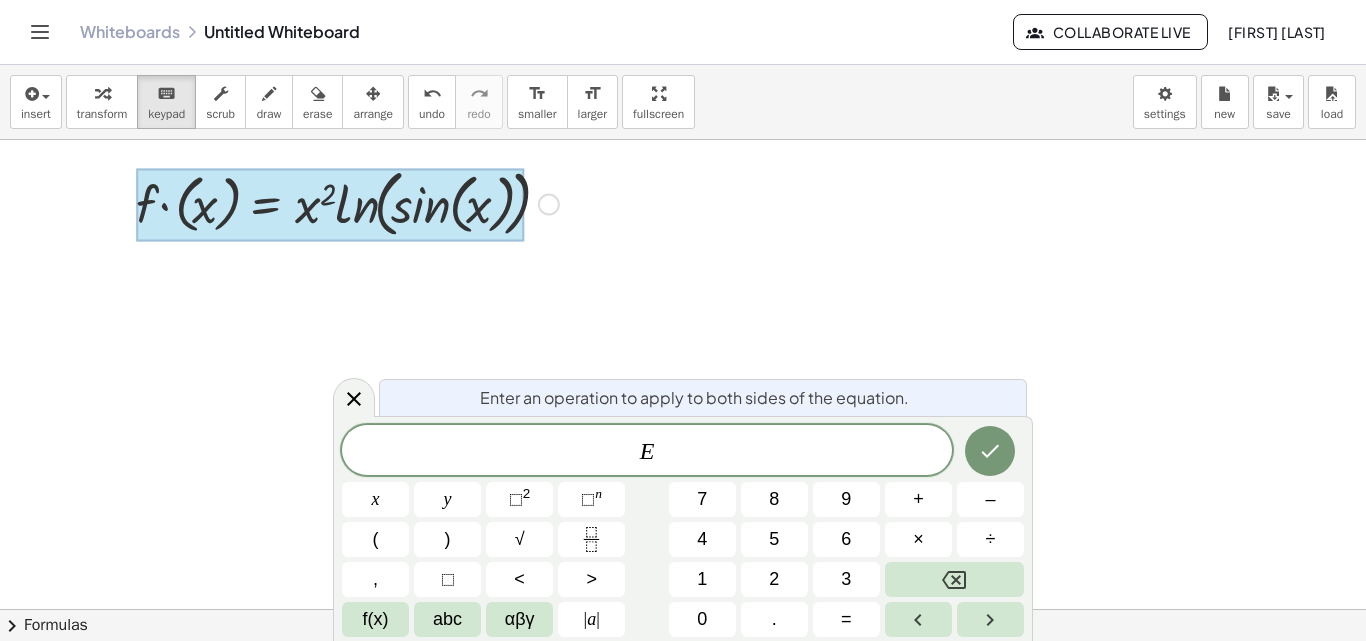 drag, startPoint x: 273, startPoint y: 225, endPoint x: 253, endPoint y: 228, distance: 20.22375 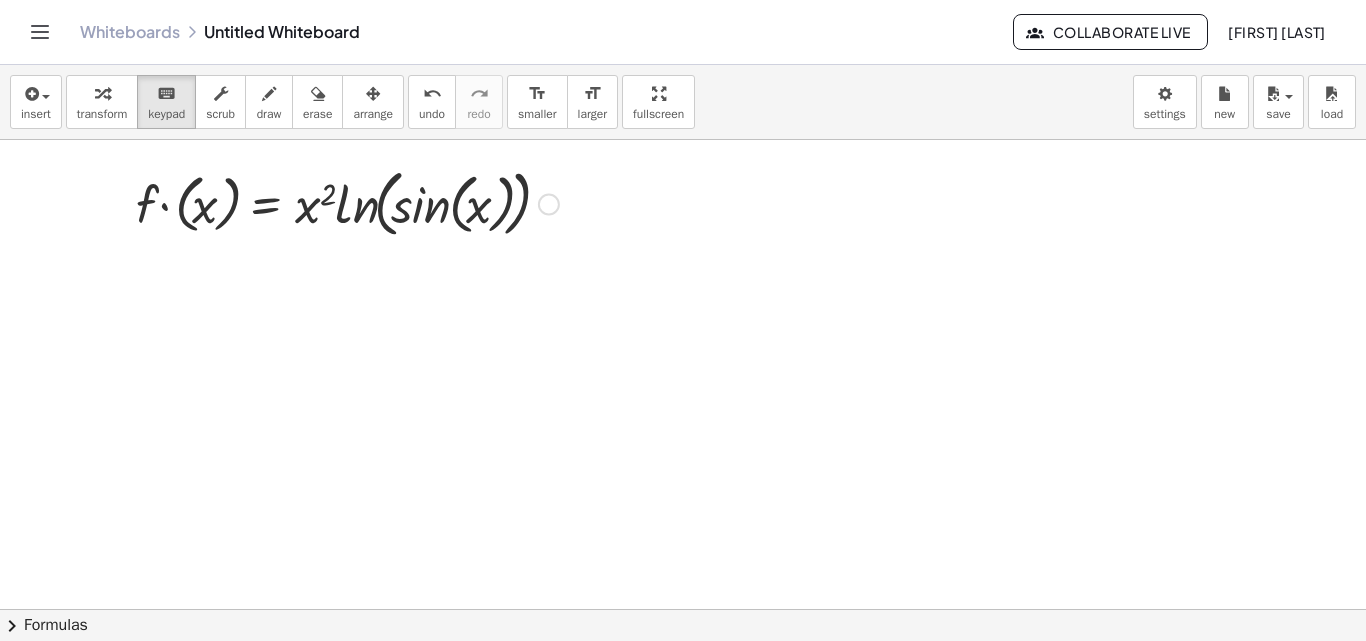 click at bounding box center (683, 674) 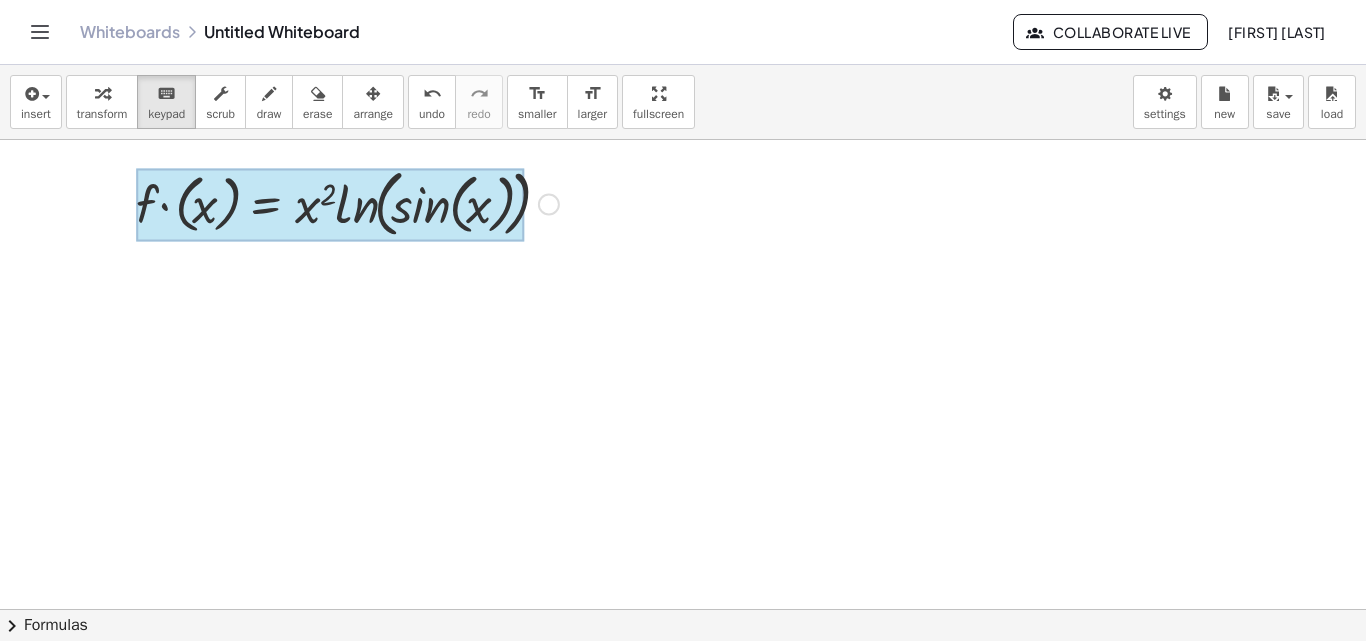 click at bounding box center (330, 204) 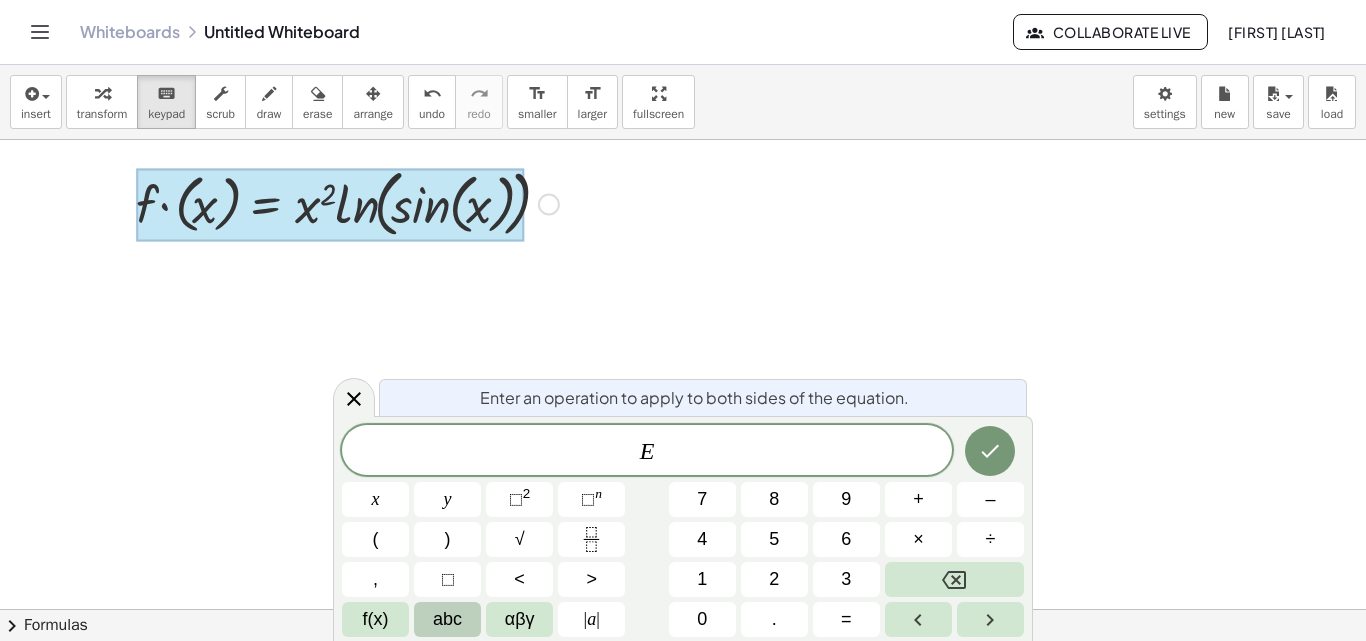 click on "abc" at bounding box center (447, 619) 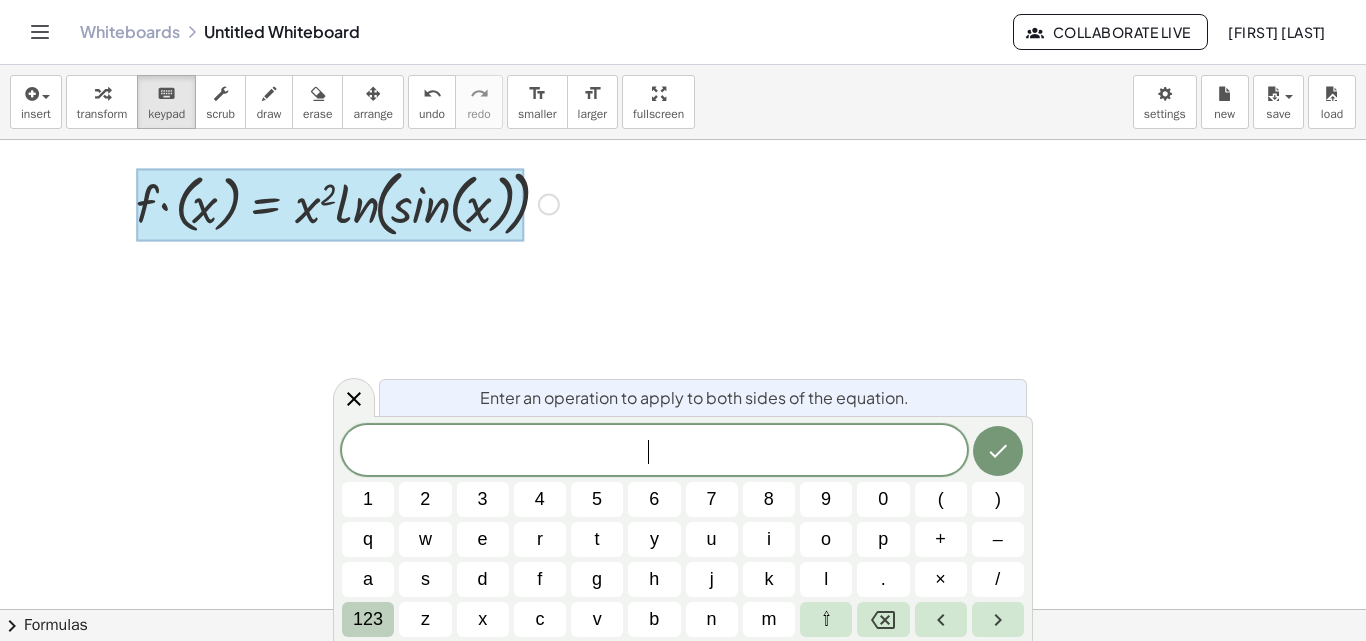 click on "123" at bounding box center (368, 619) 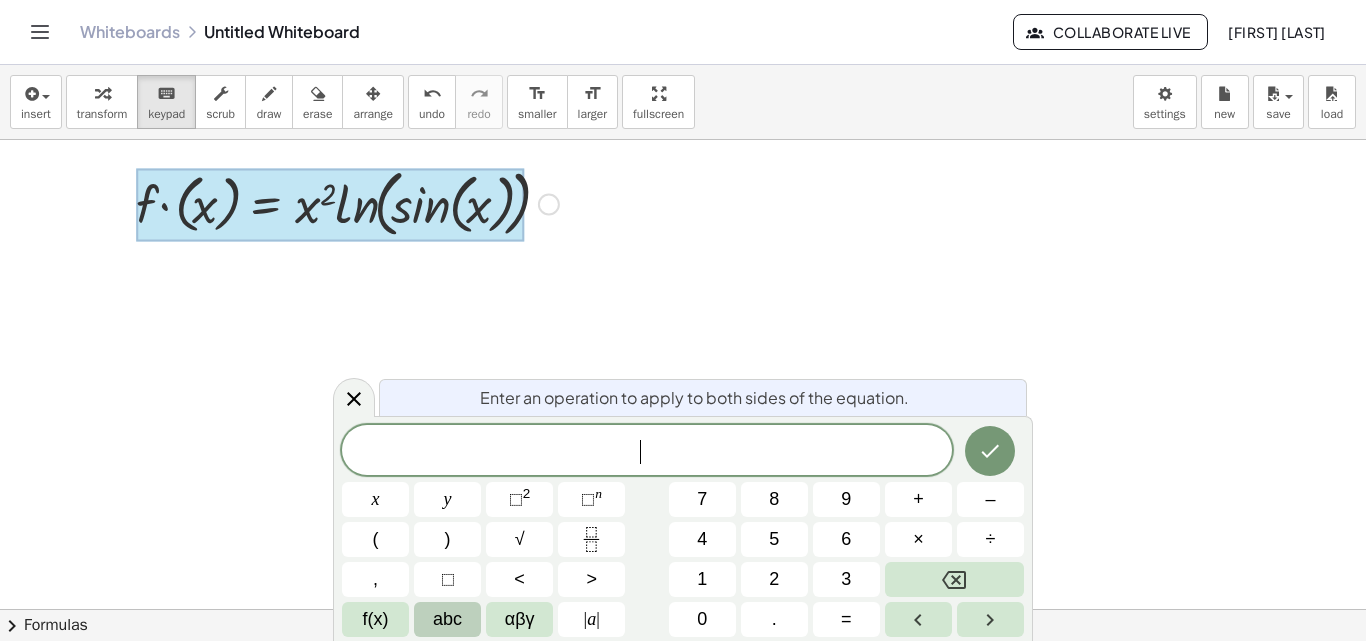 click on "abc" at bounding box center [447, 619] 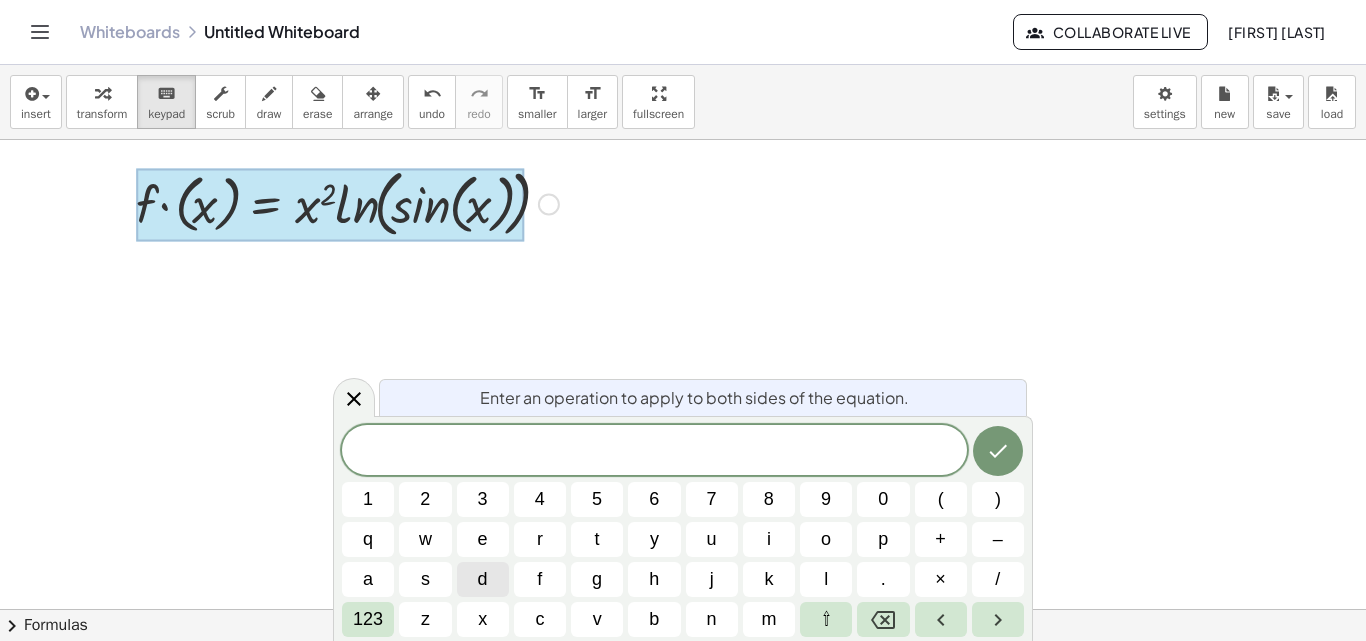 click on "d" at bounding box center (483, 579) 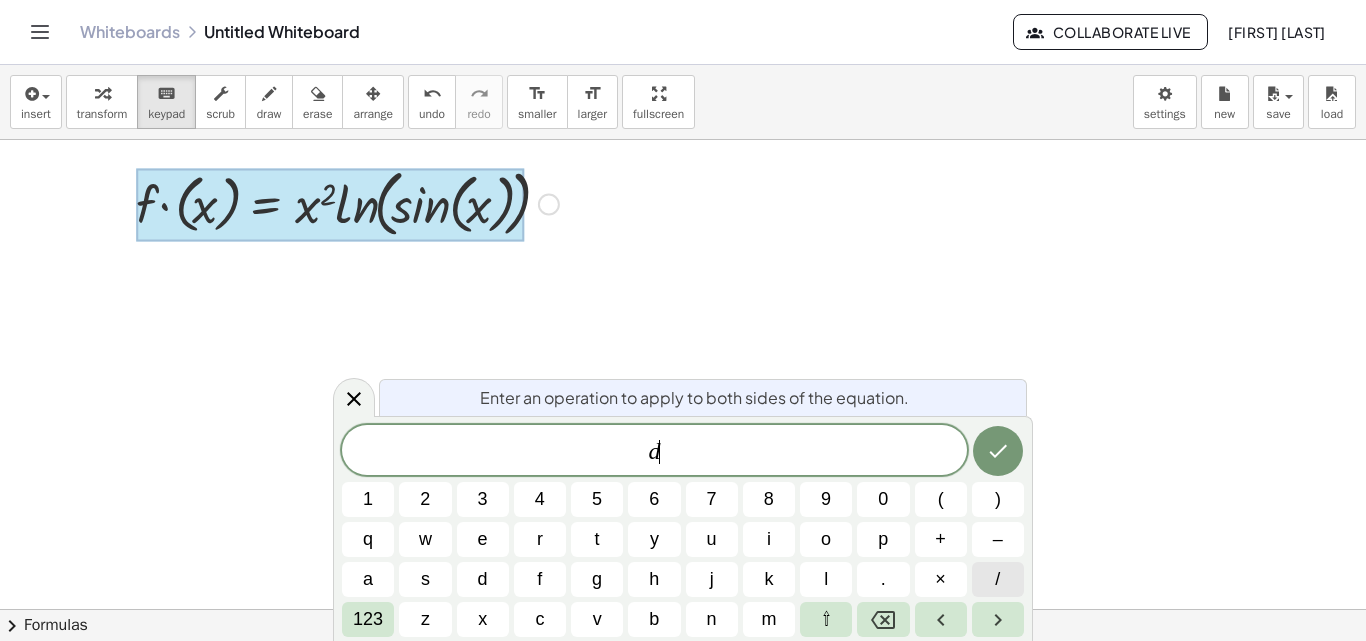 click on "/" at bounding box center [998, 579] 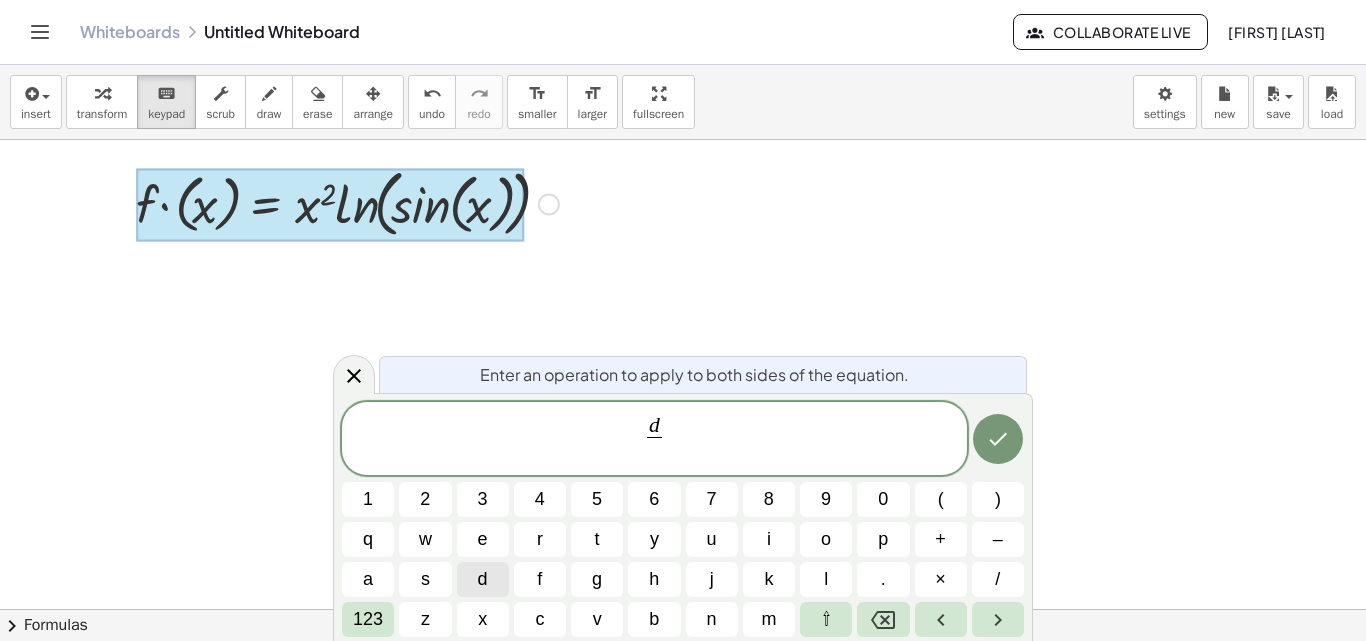 click on "d ​ ​ 1 2 3 4 5 6 7 8 9 0 ( ) q w e r t y u i o p + – a s d f g h j k l . × / 123 z x c v b n m ⇧" at bounding box center [683, 520] 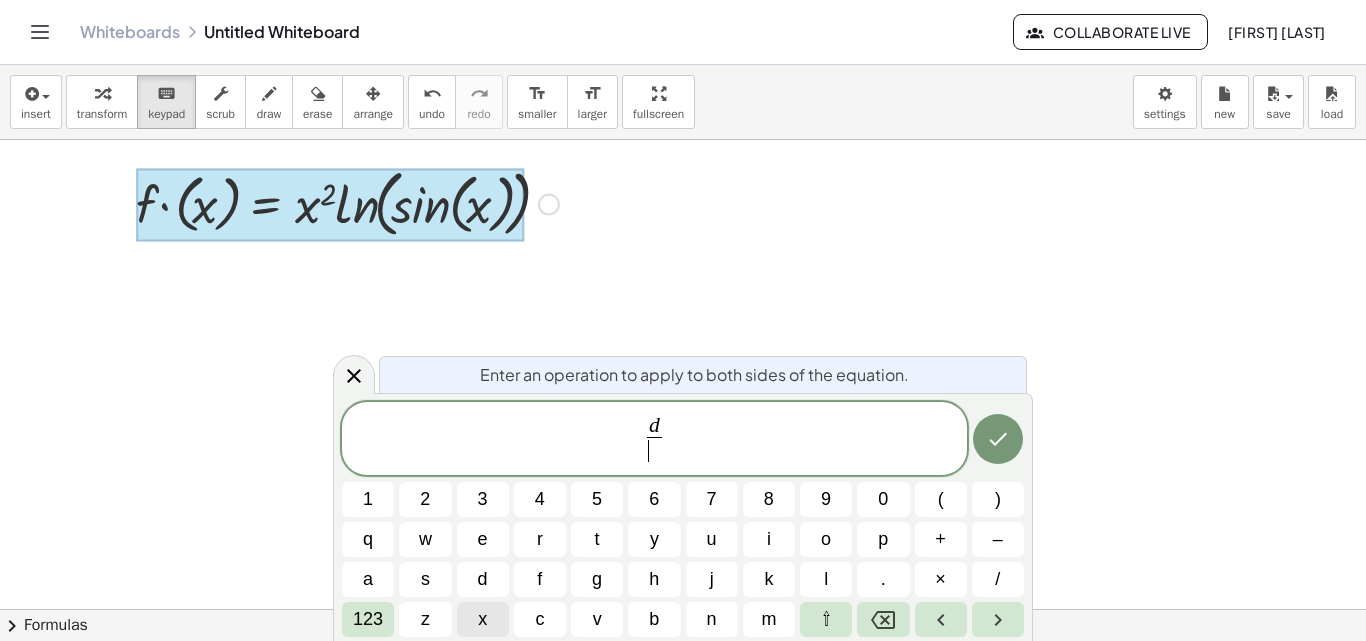 click on "x" at bounding box center (482, 619) 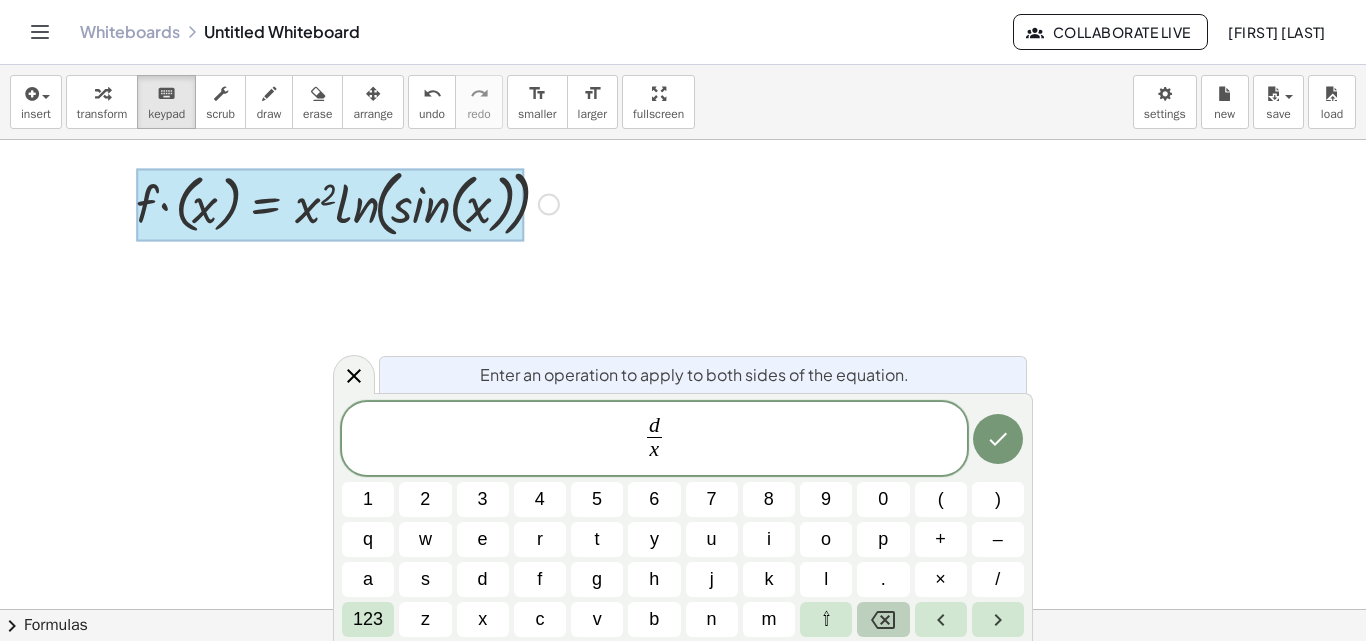 click 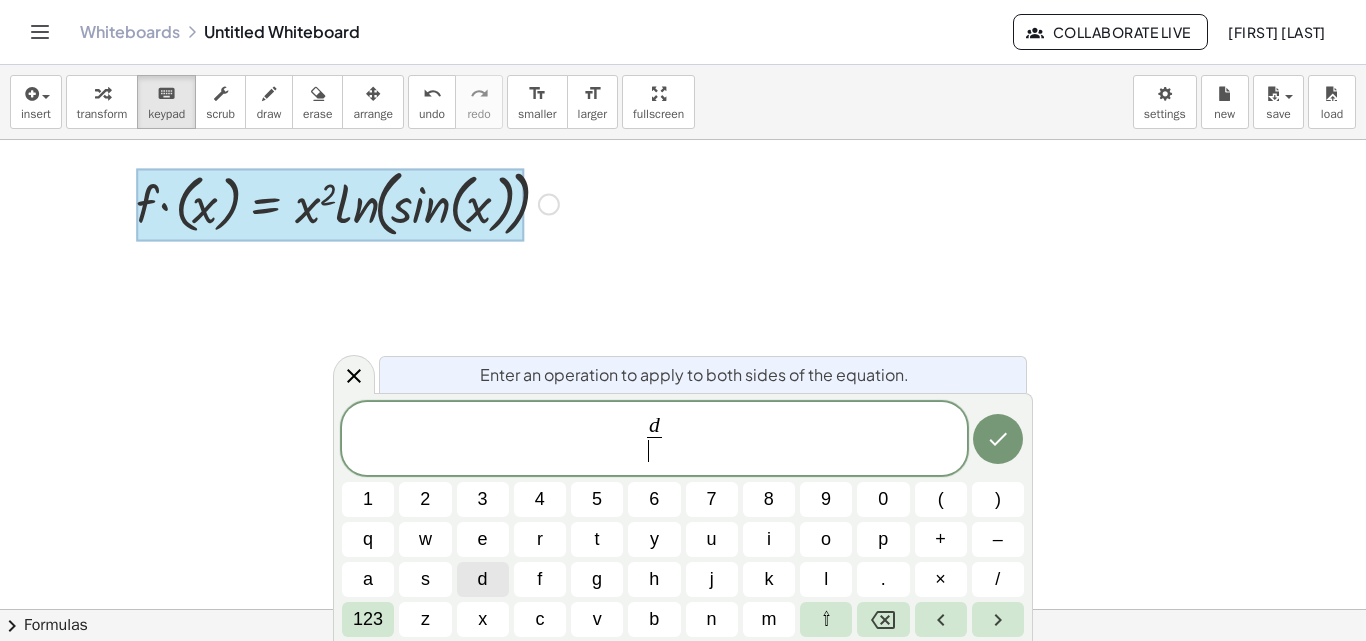 click on "d" at bounding box center (483, 579) 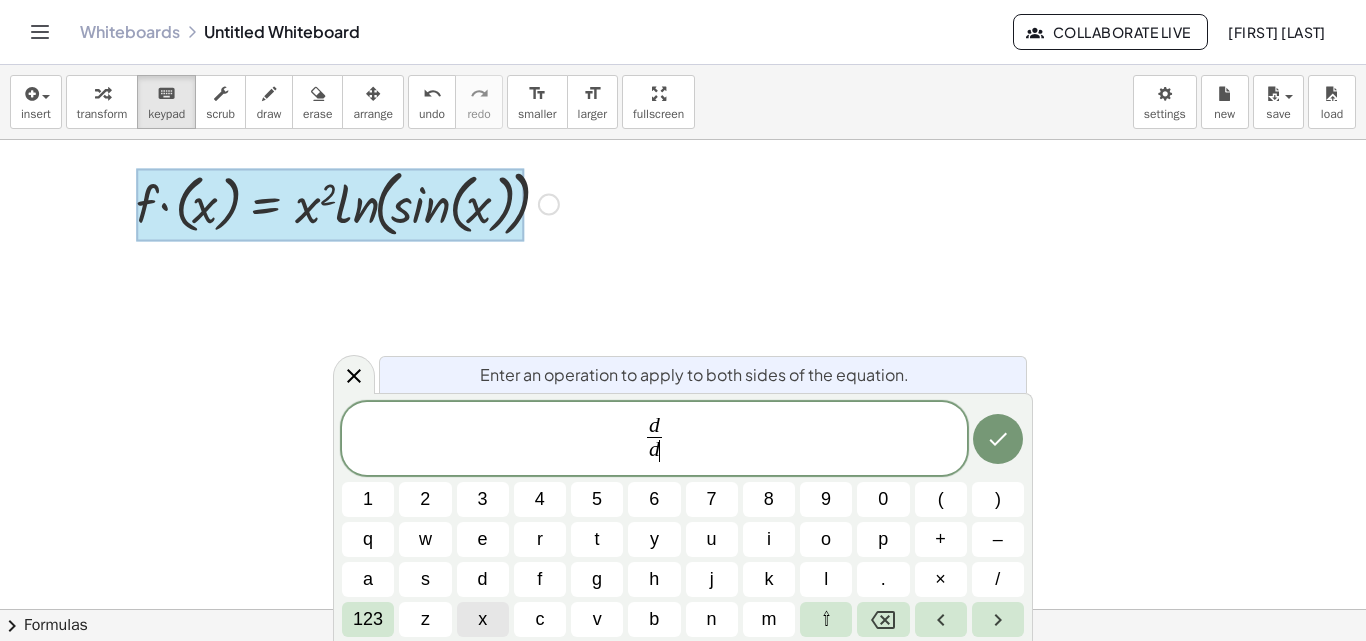 click on "x" at bounding box center [482, 619] 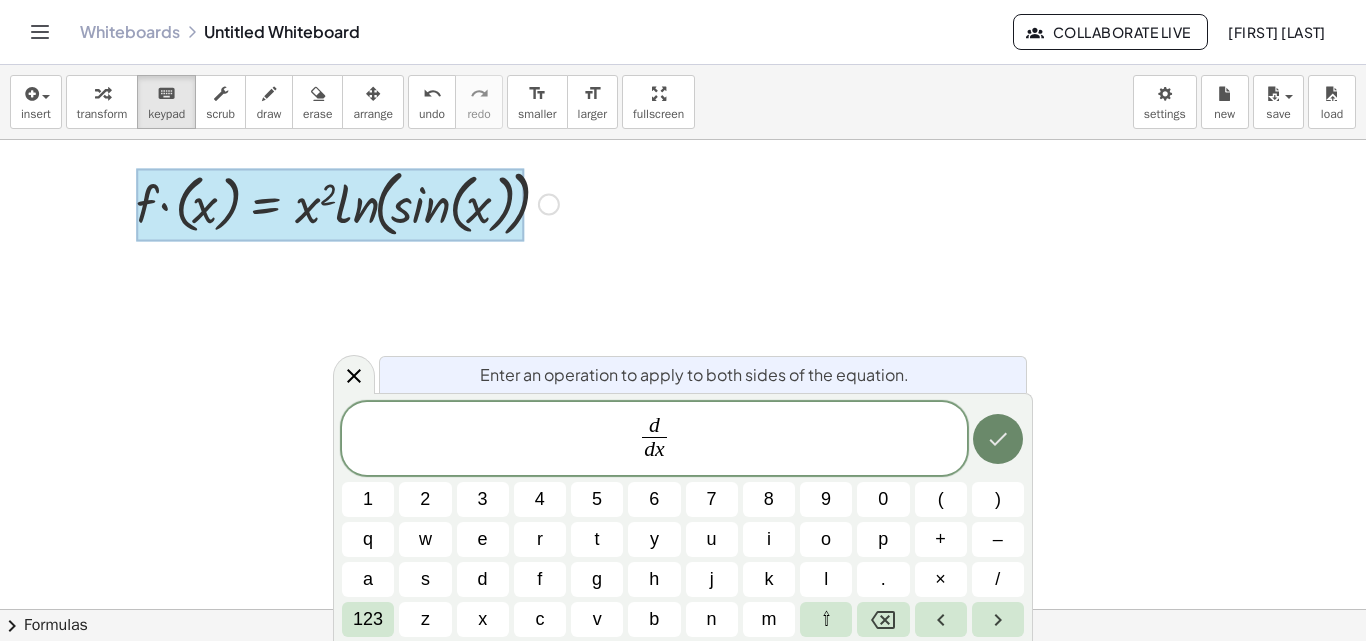 click at bounding box center [998, 439] 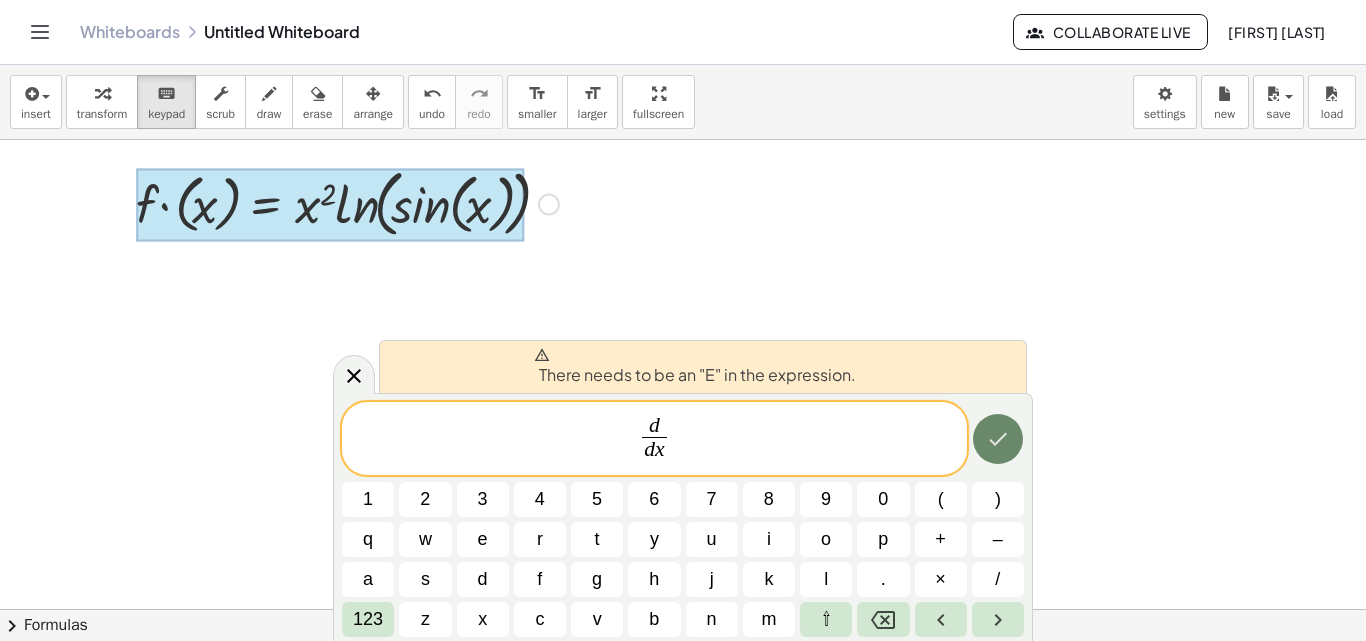 click at bounding box center (998, 439) 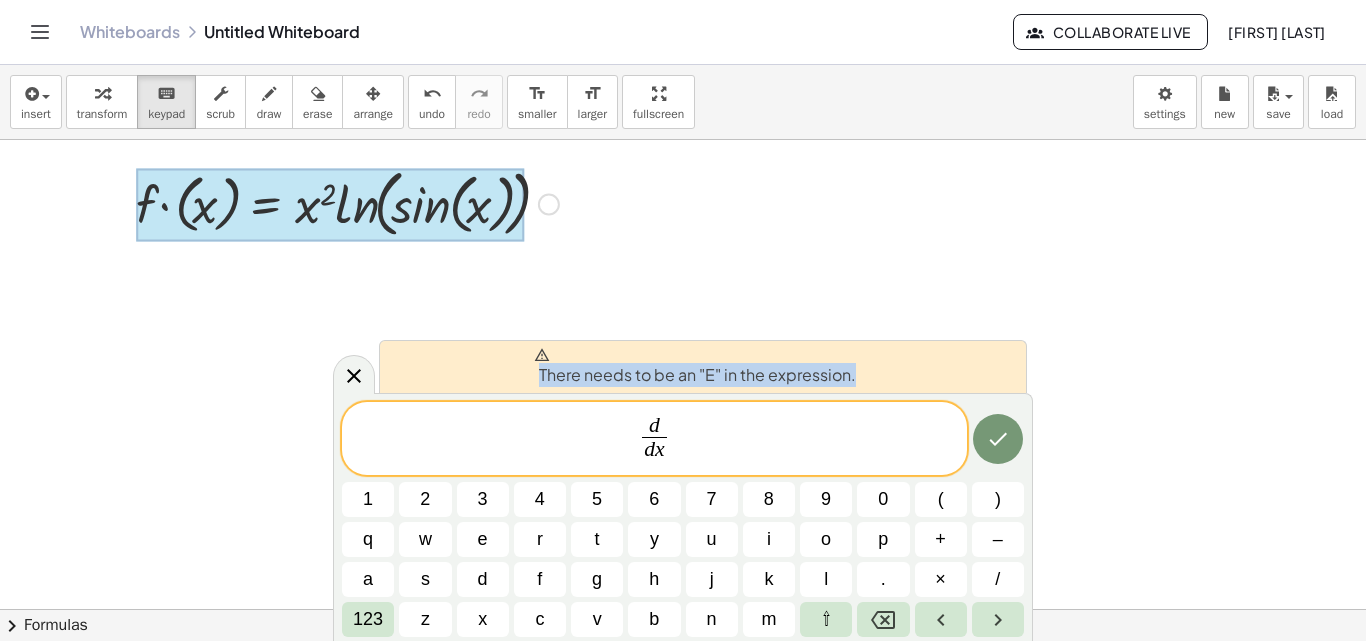 drag, startPoint x: 530, startPoint y: 367, endPoint x: 860, endPoint y: 377, distance: 330.1515 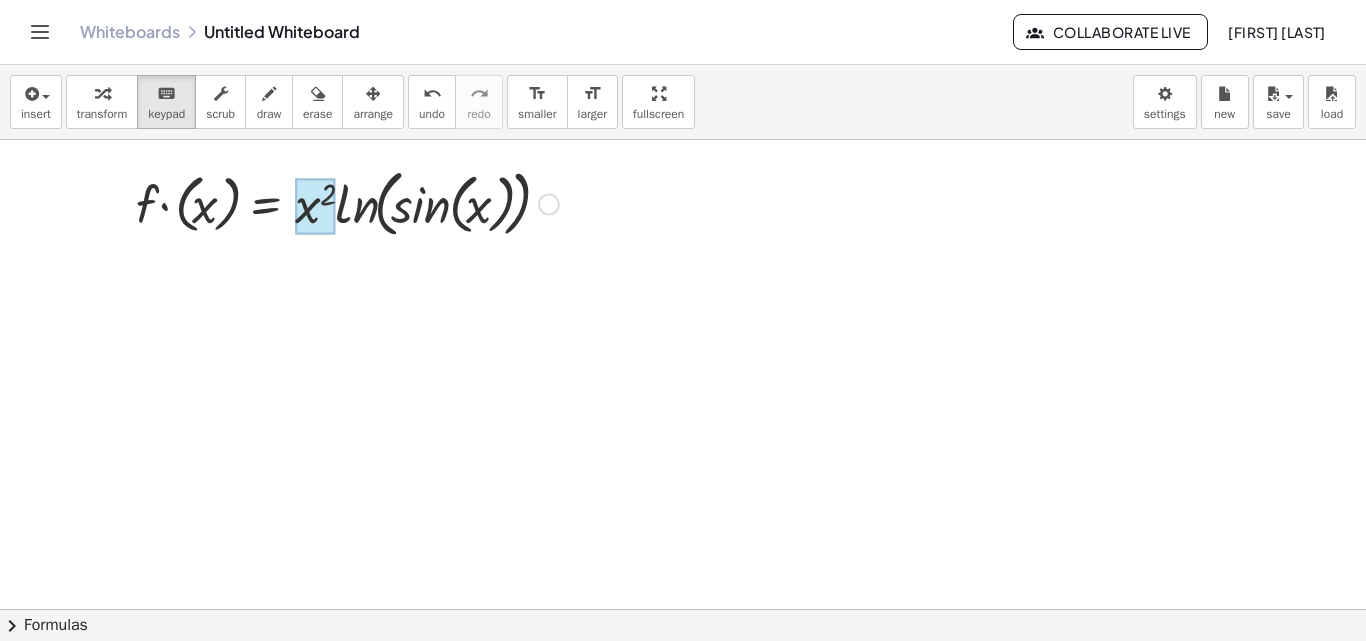 click at bounding box center [315, 207] 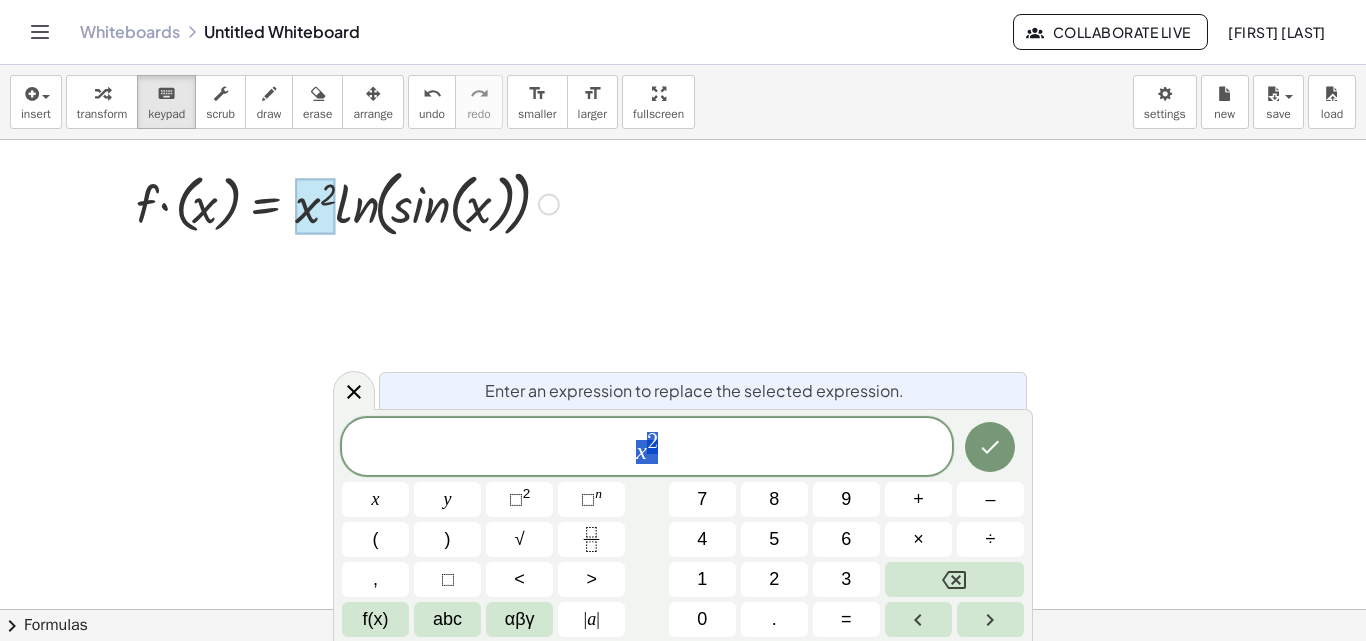 click at bounding box center (347, 202) 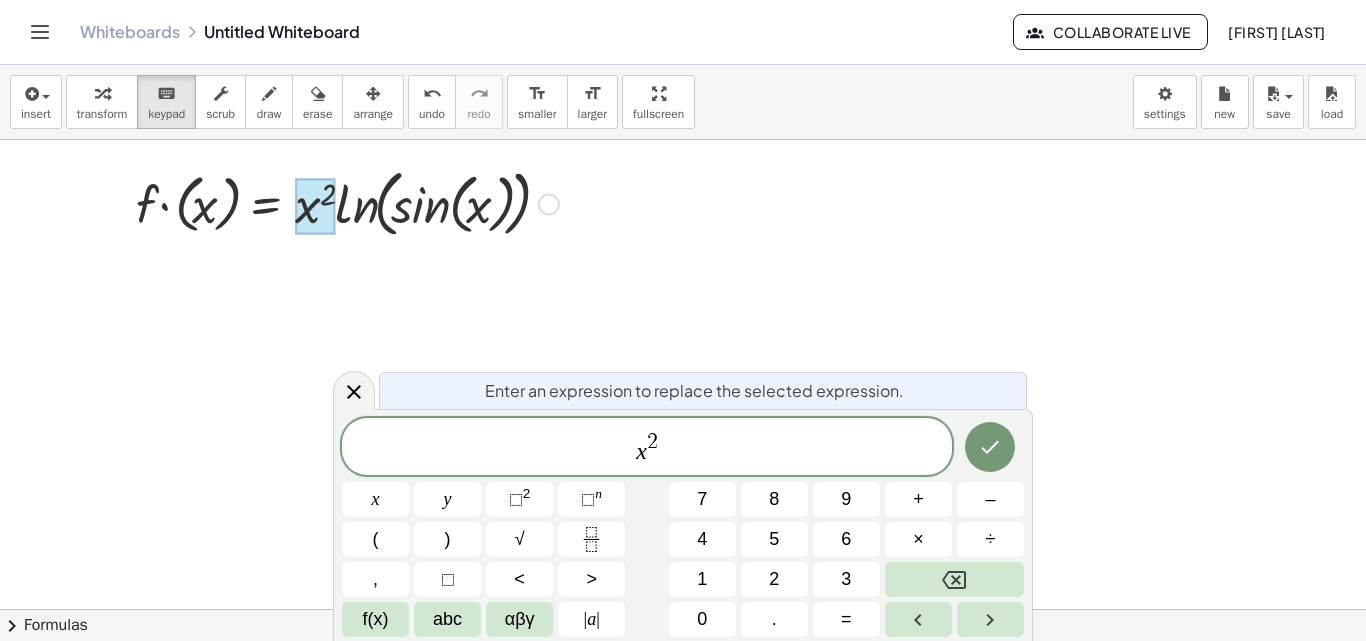 click at bounding box center (347, 202) 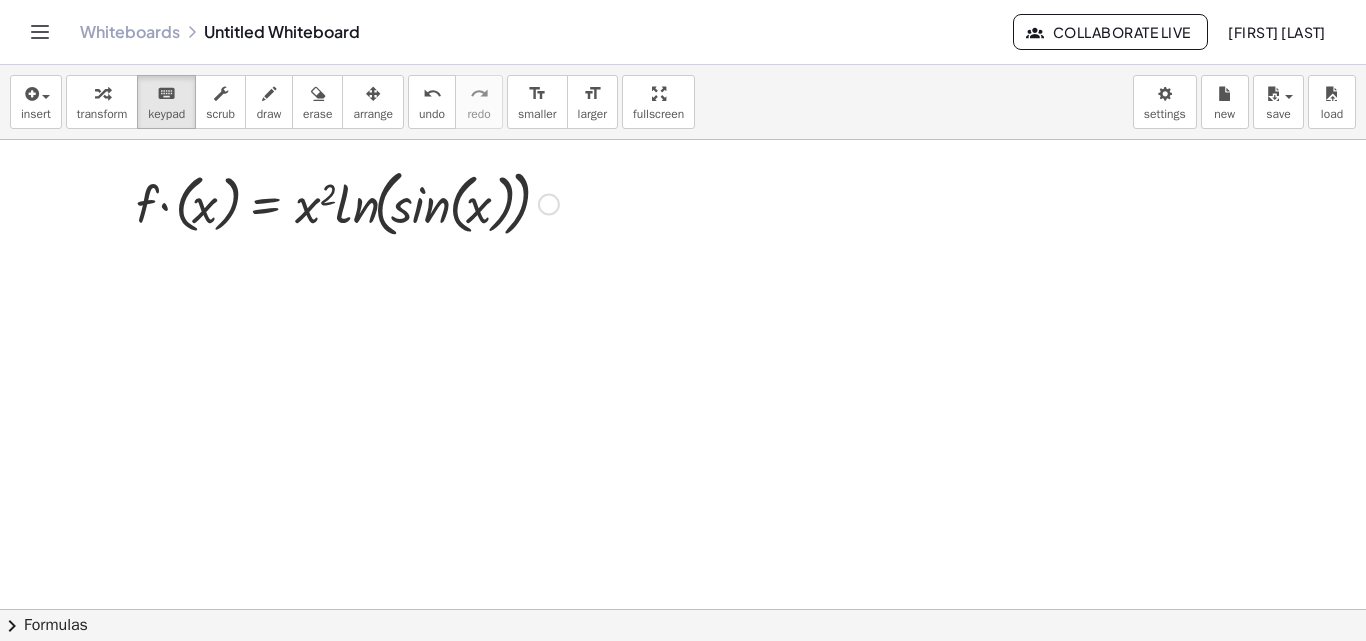 click at bounding box center (683, 674) 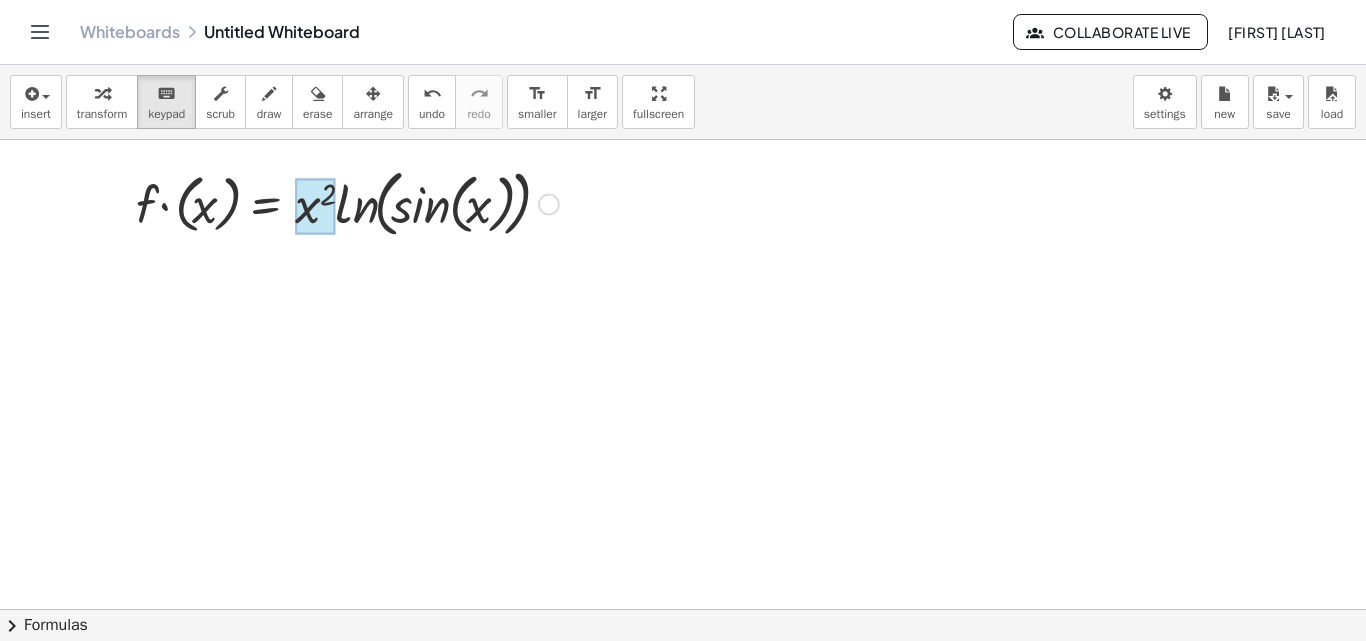 drag, startPoint x: 525, startPoint y: 236, endPoint x: 320, endPoint y: 225, distance: 205.2949 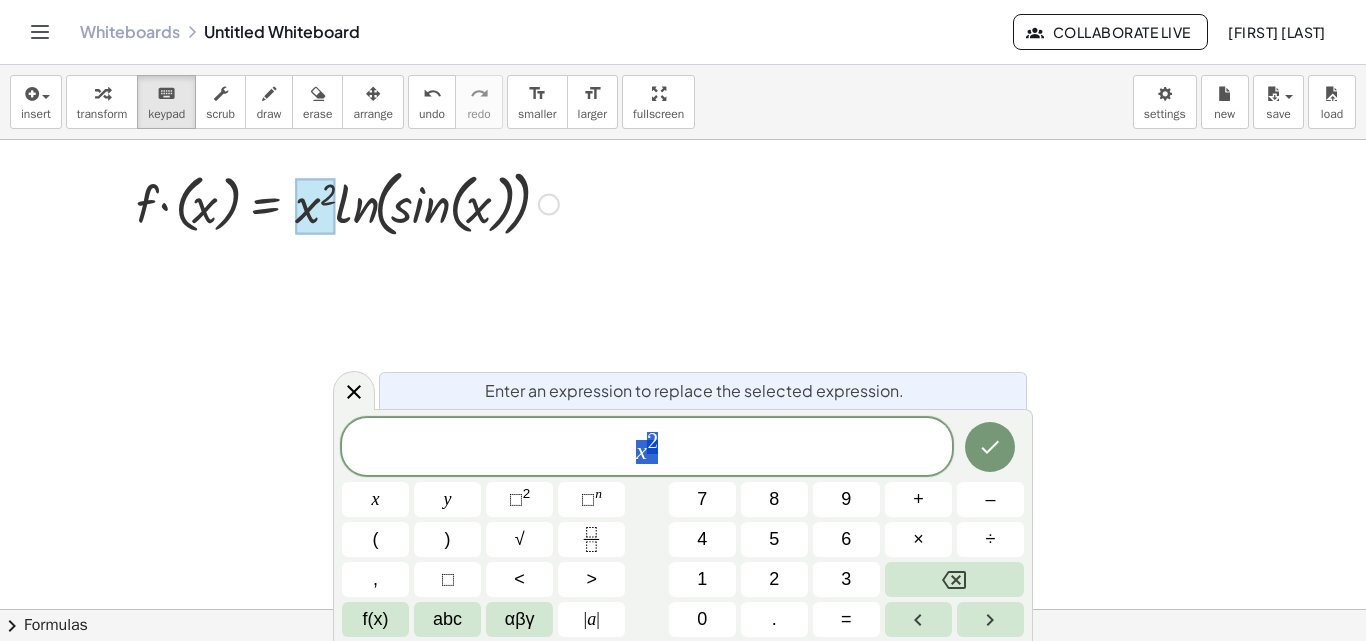 click at bounding box center (347, 202) 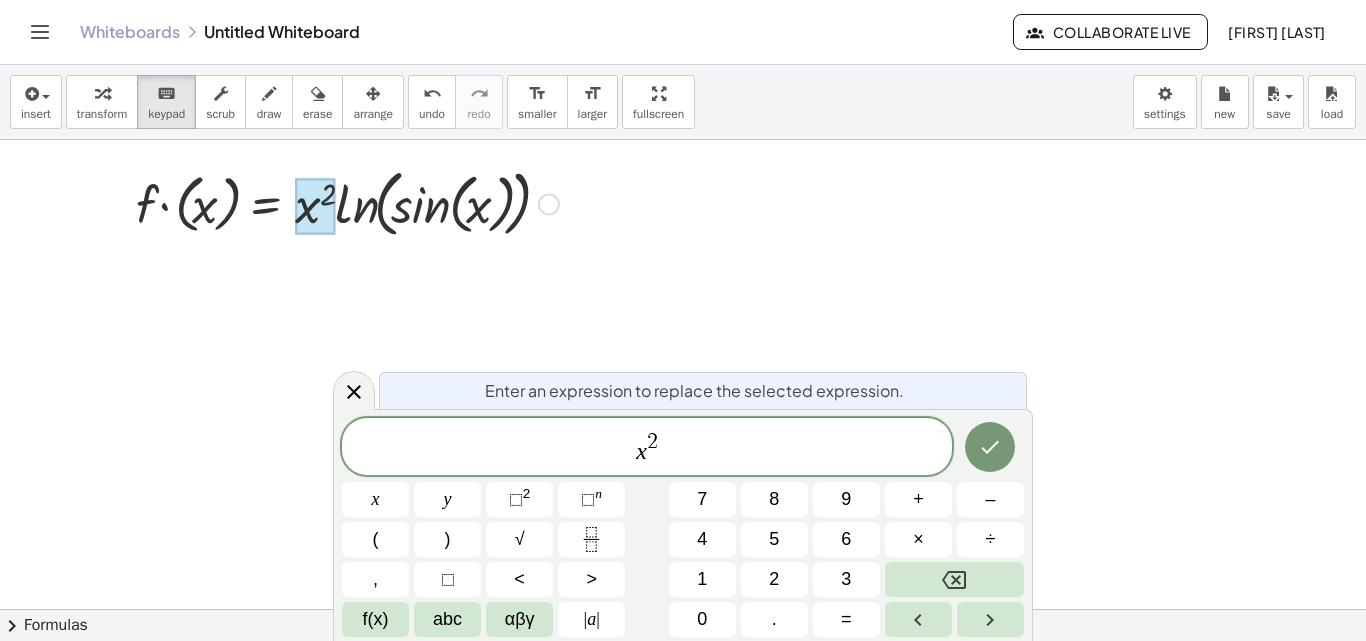 drag, startPoint x: 515, startPoint y: 240, endPoint x: 331, endPoint y: 218, distance: 185.31055 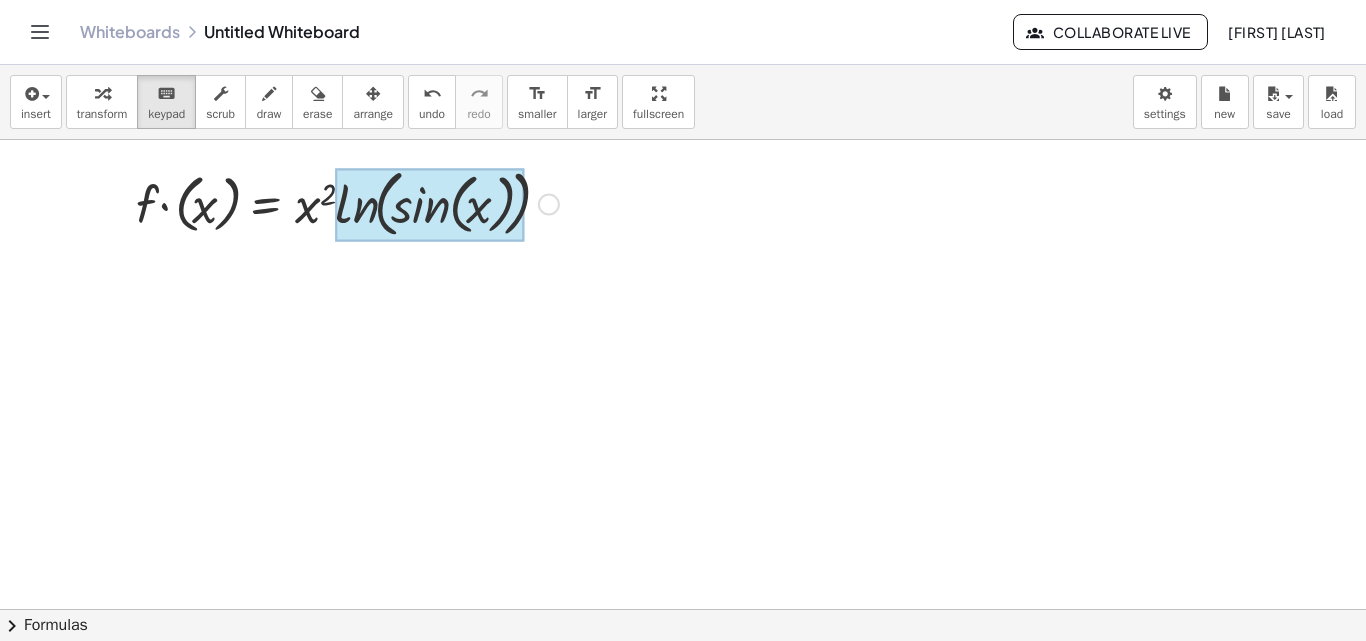 click at bounding box center (429, 204) 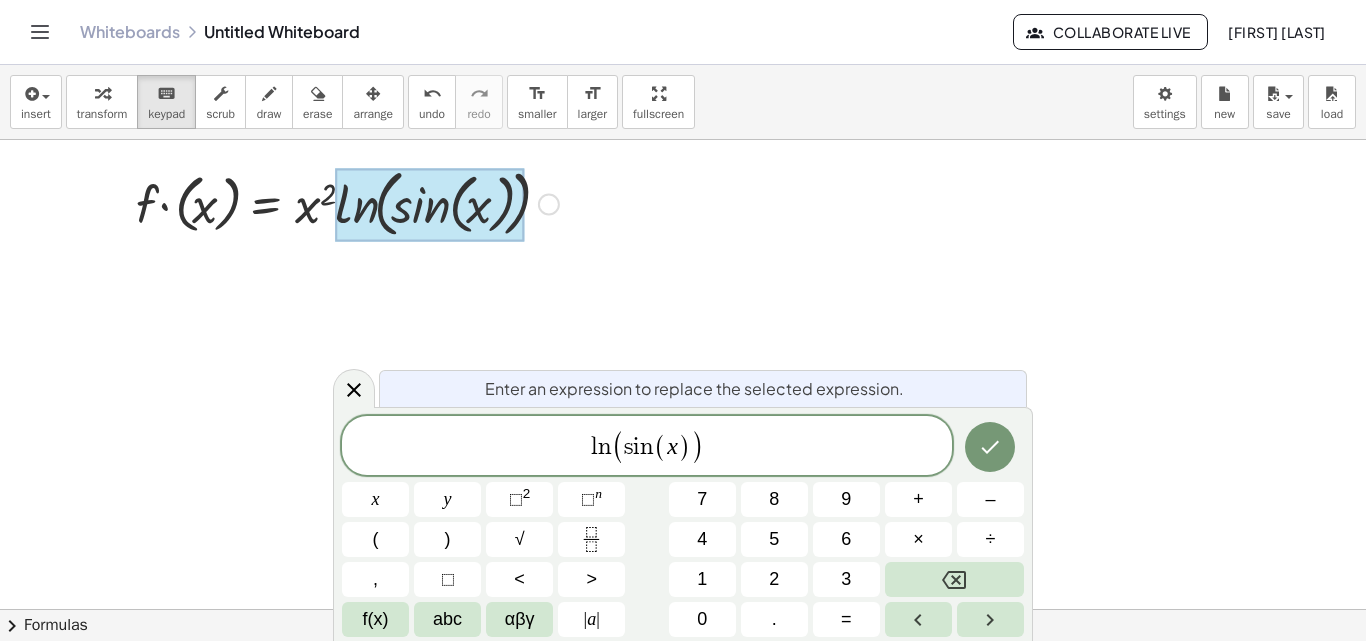 drag, startPoint x: 332, startPoint y: 175, endPoint x: 306, endPoint y: 167, distance: 27.202942 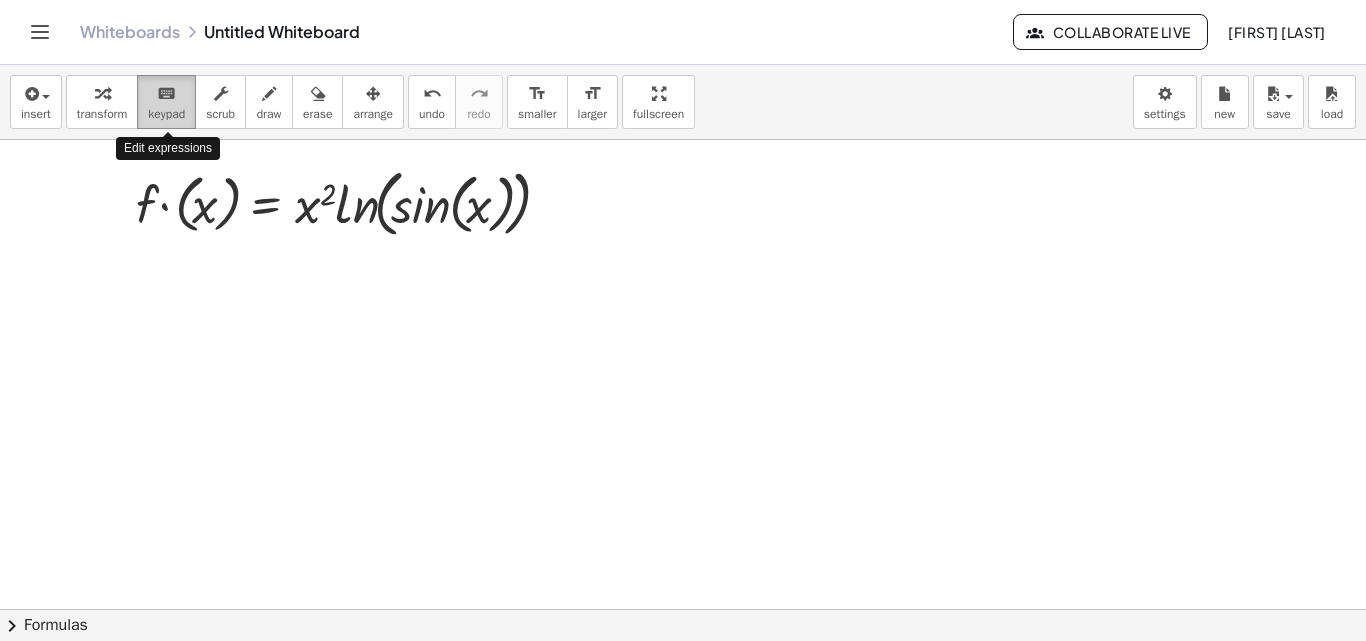 click on "keypad" at bounding box center (166, 114) 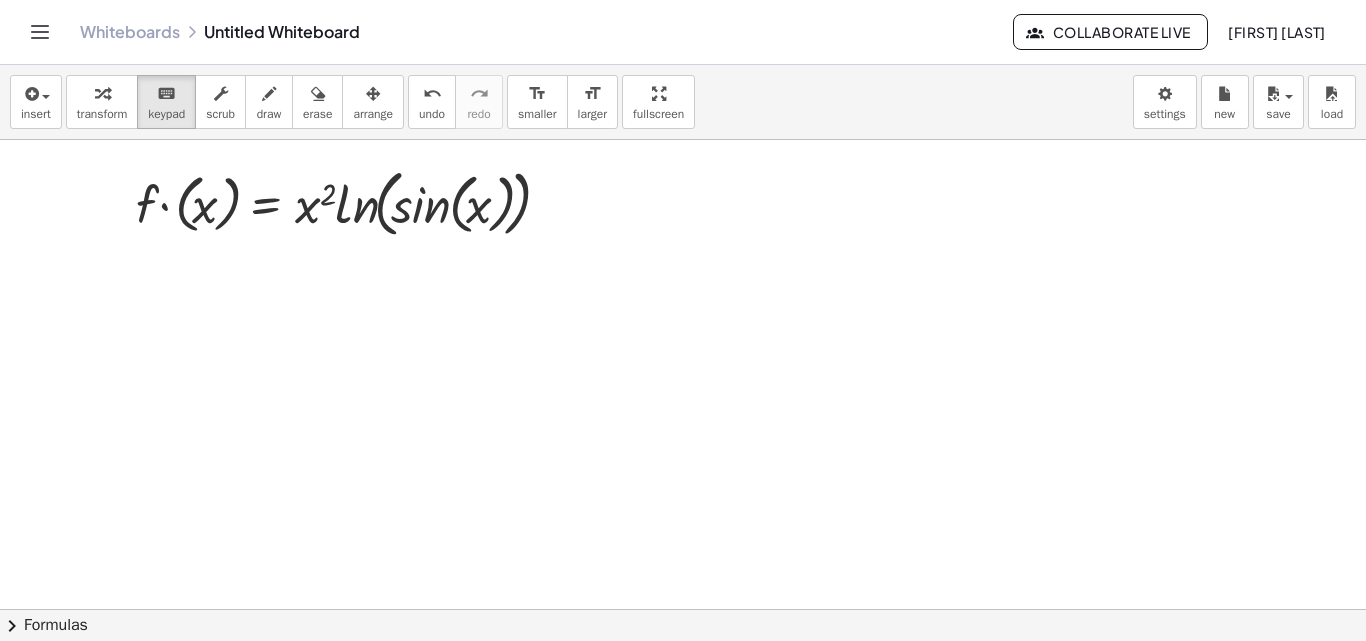 drag, startPoint x: 304, startPoint y: 166, endPoint x: 378, endPoint y: 148, distance: 76.15773 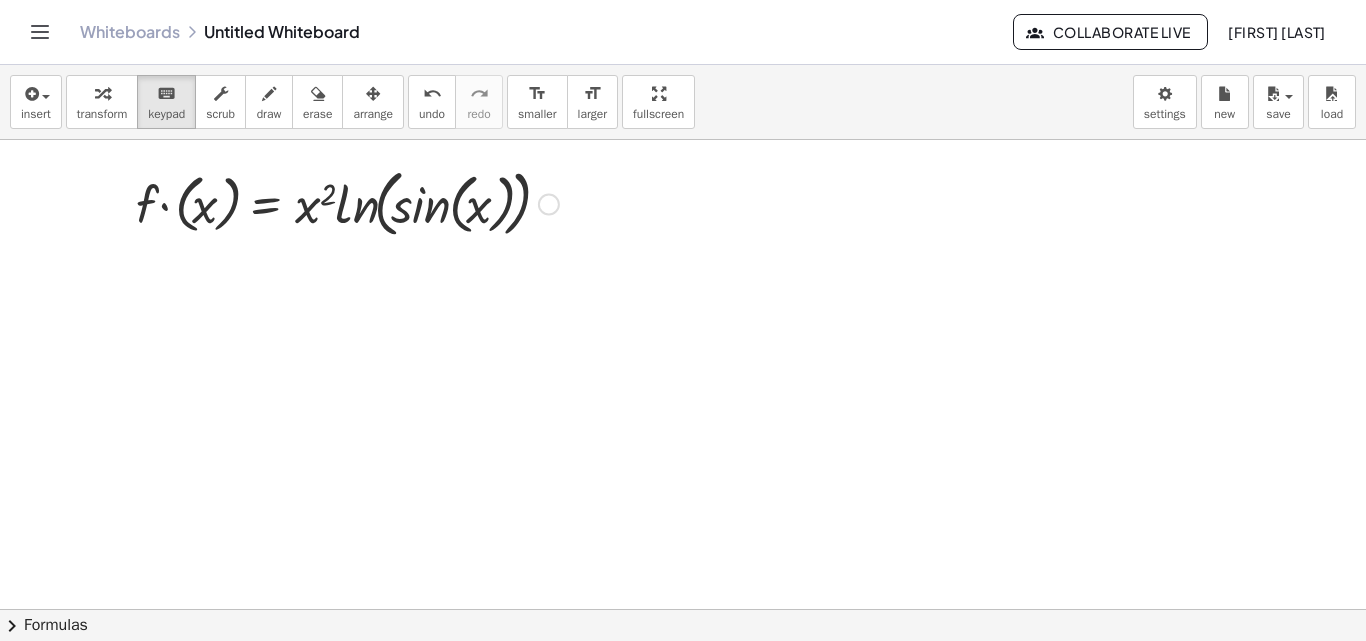 drag, startPoint x: 378, startPoint y: 148, endPoint x: 333, endPoint y: 228, distance: 91.787796 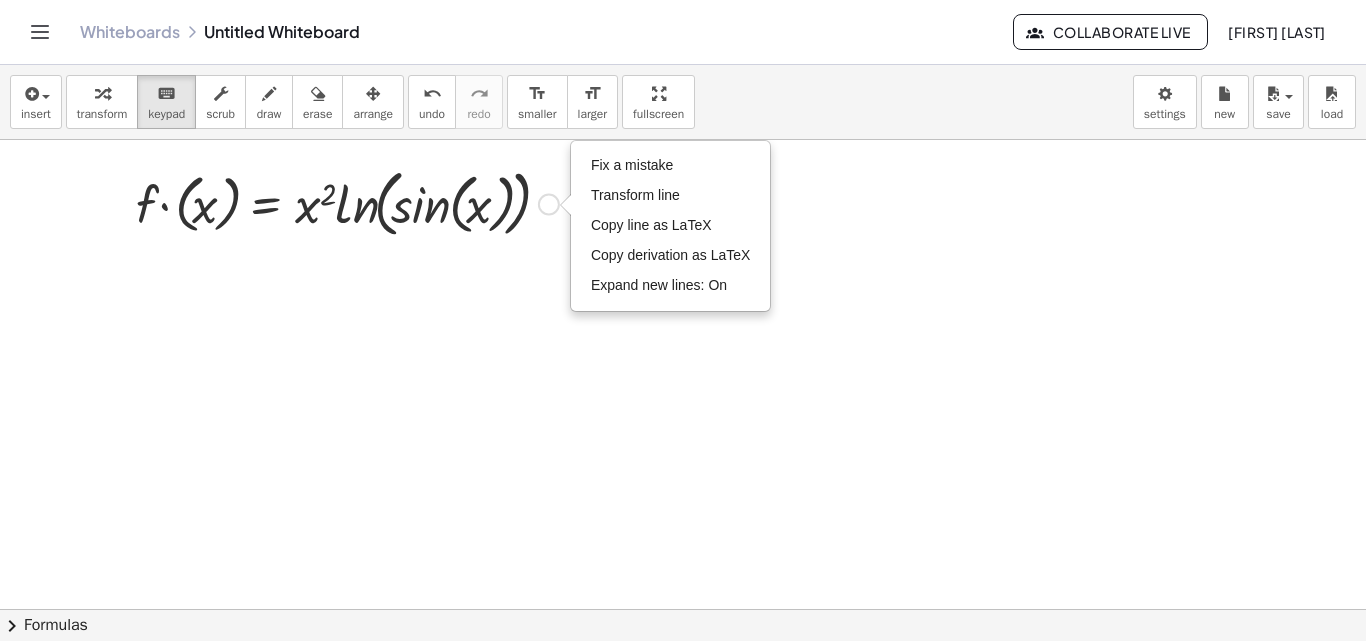 click at bounding box center [683, 674] 